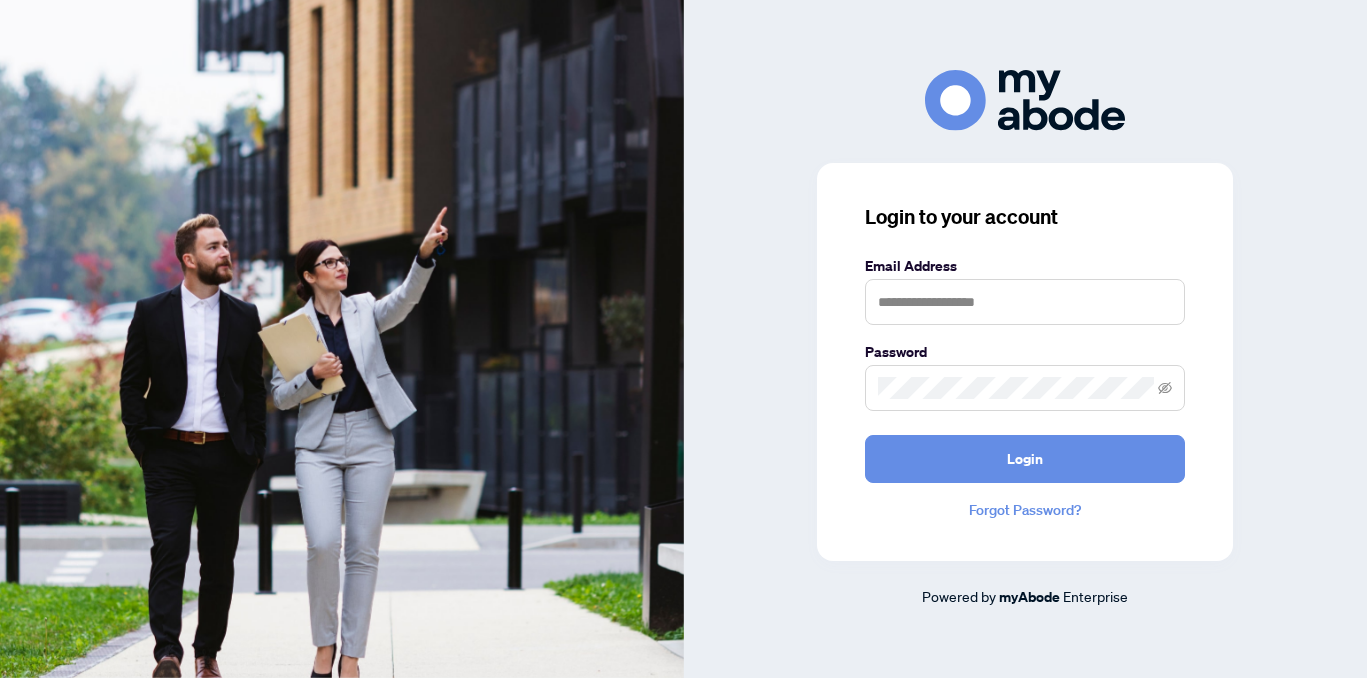 scroll, scrollTop: 0, scrollLeft: 0, axis: both 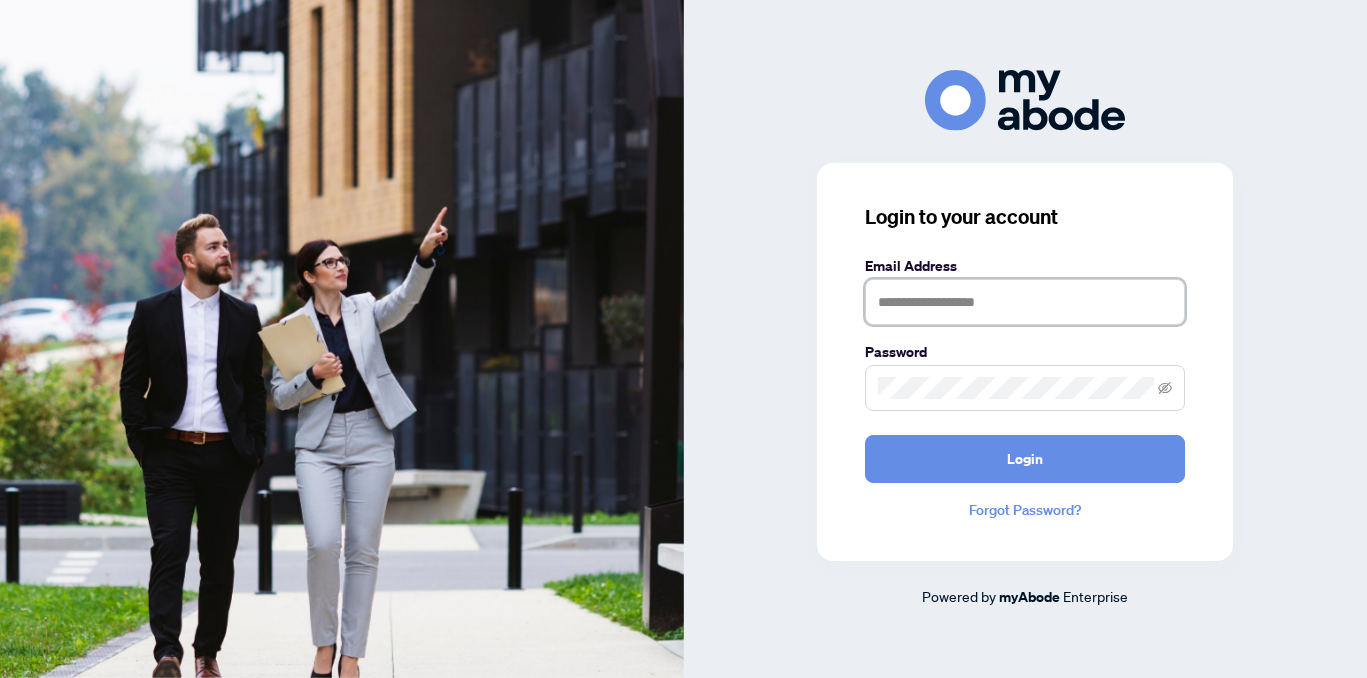 click at bounding box center (1025, 302) 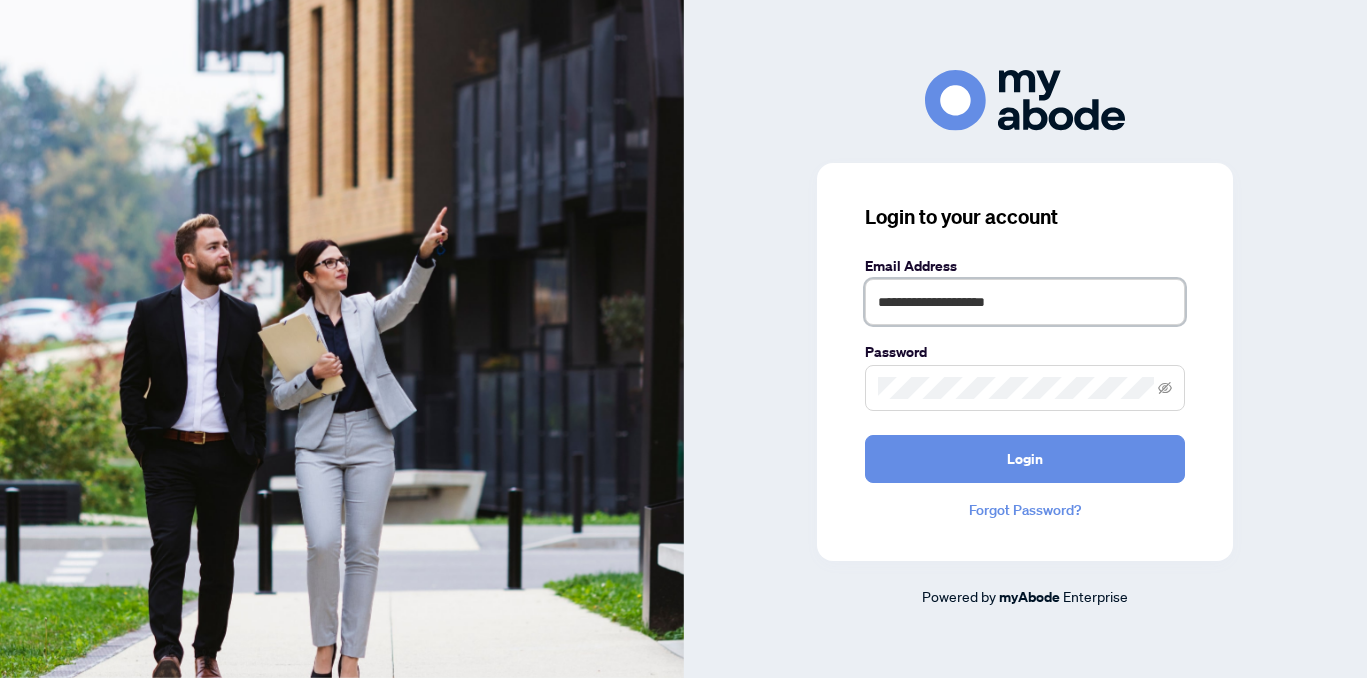 type on "**********" 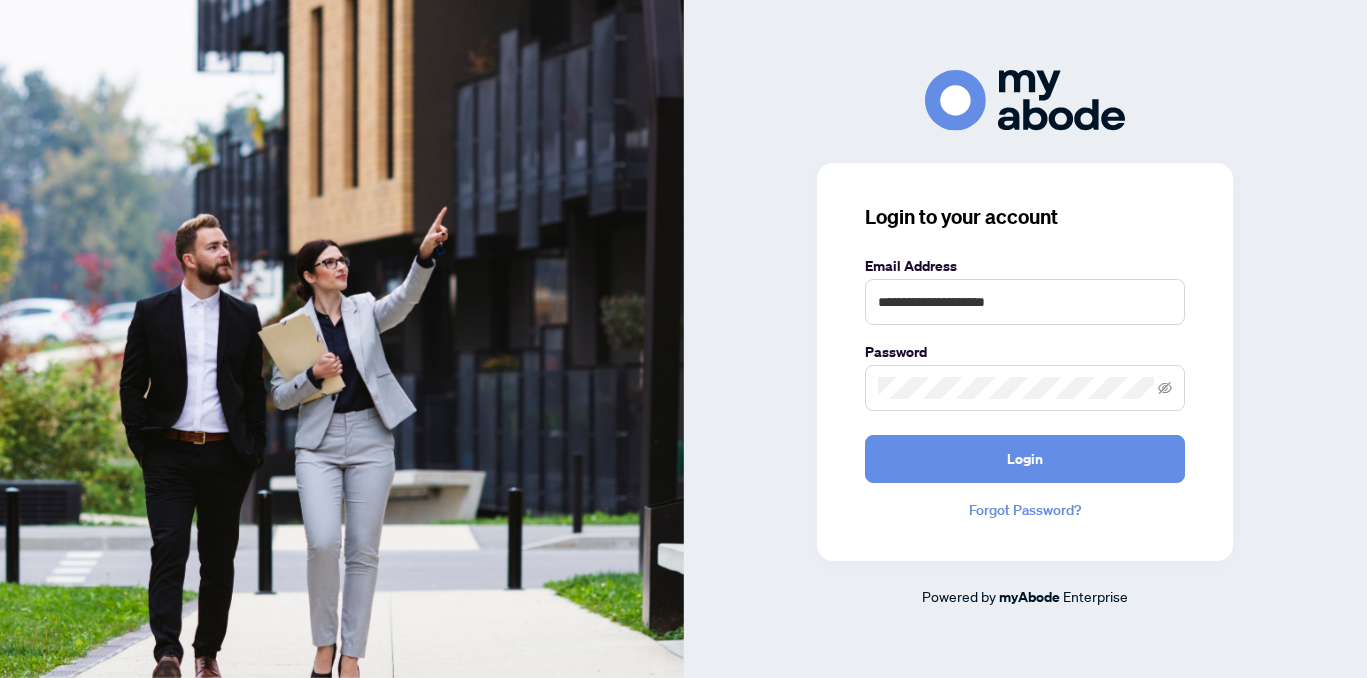 click at bounding box center [1025, 388] 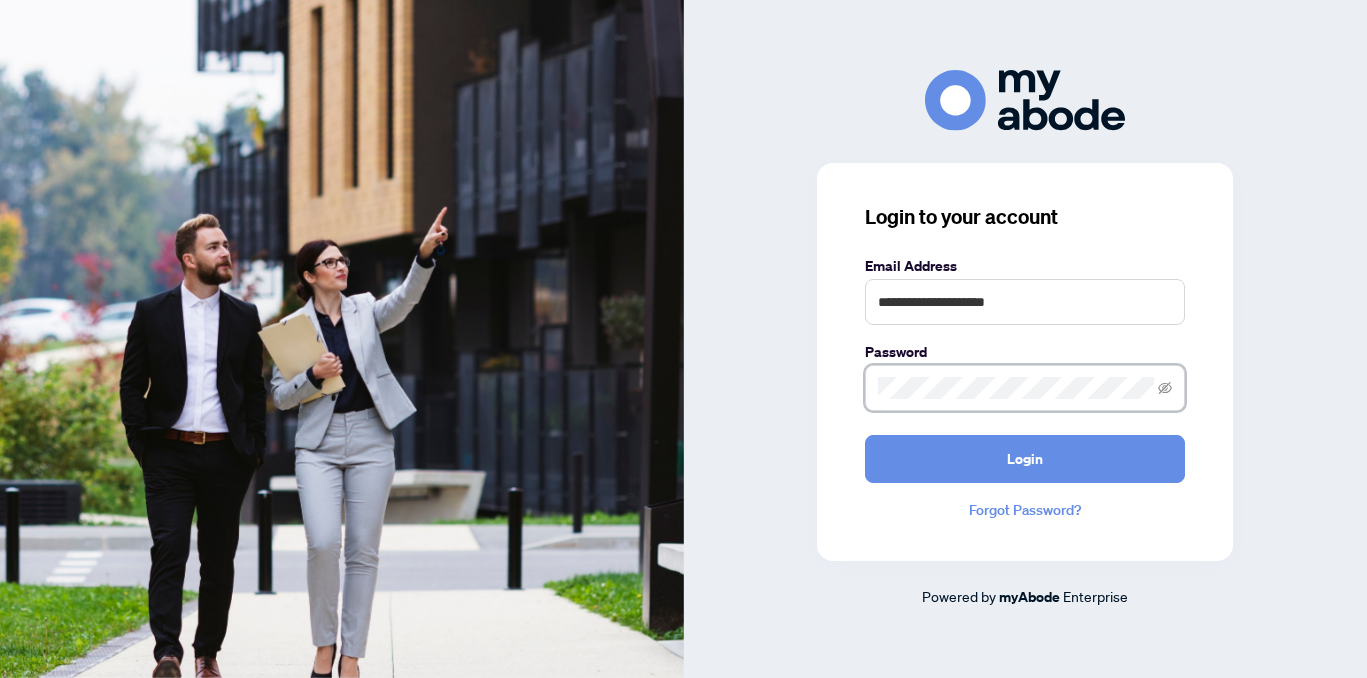 click on "Login" at bounding box center (1025, 459) 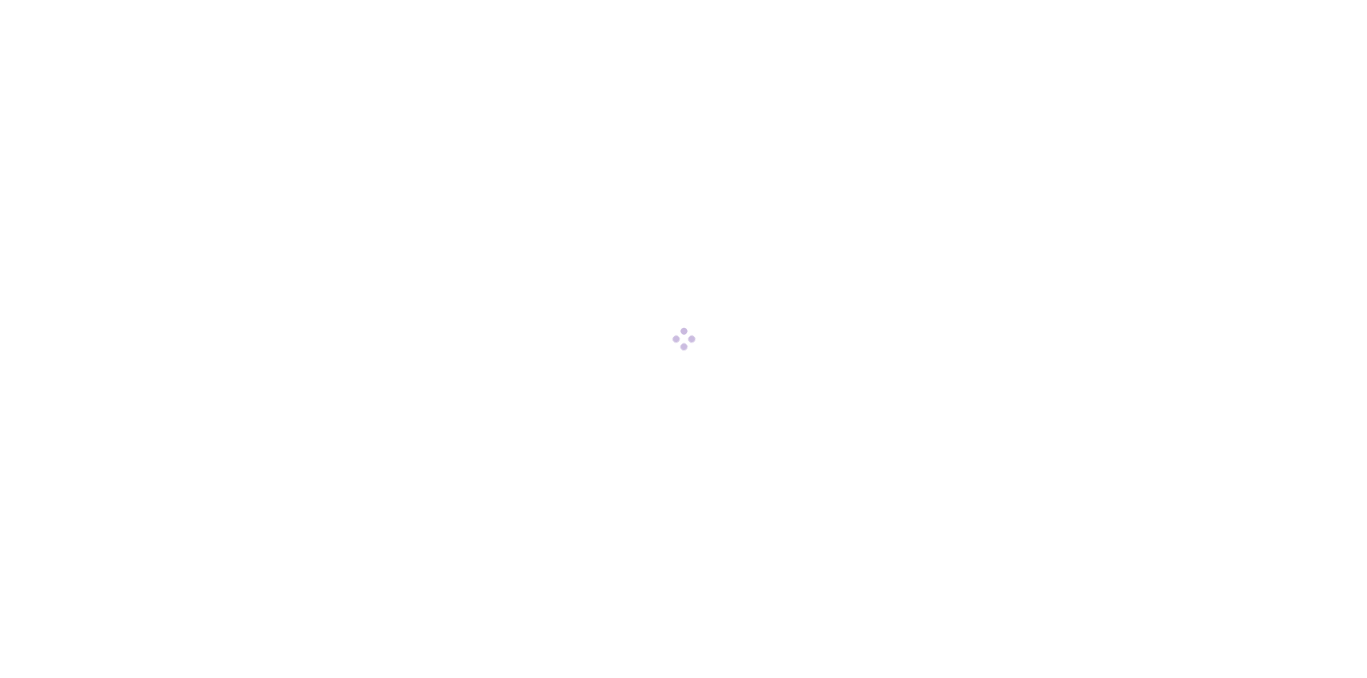scroll, scrollTop: 0, scrollLeft: 0, axis: both 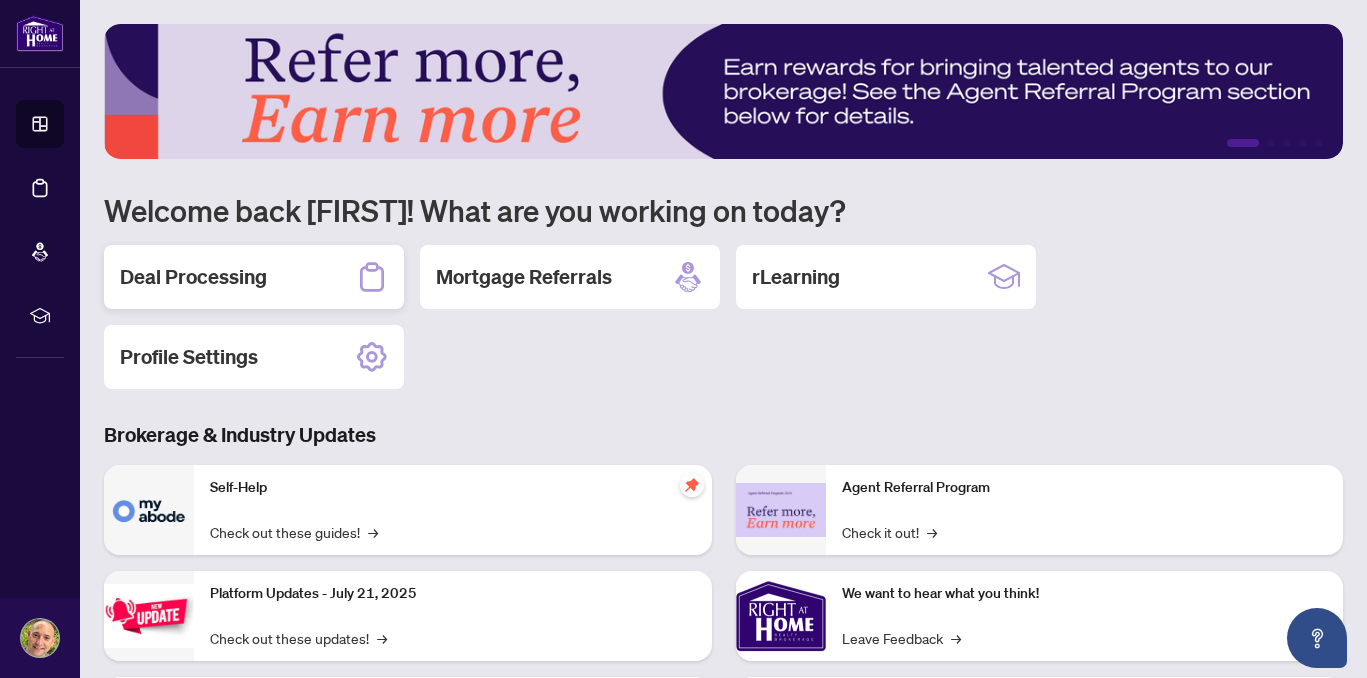 click on "Deal Processing" at bounding box center [193, 277] 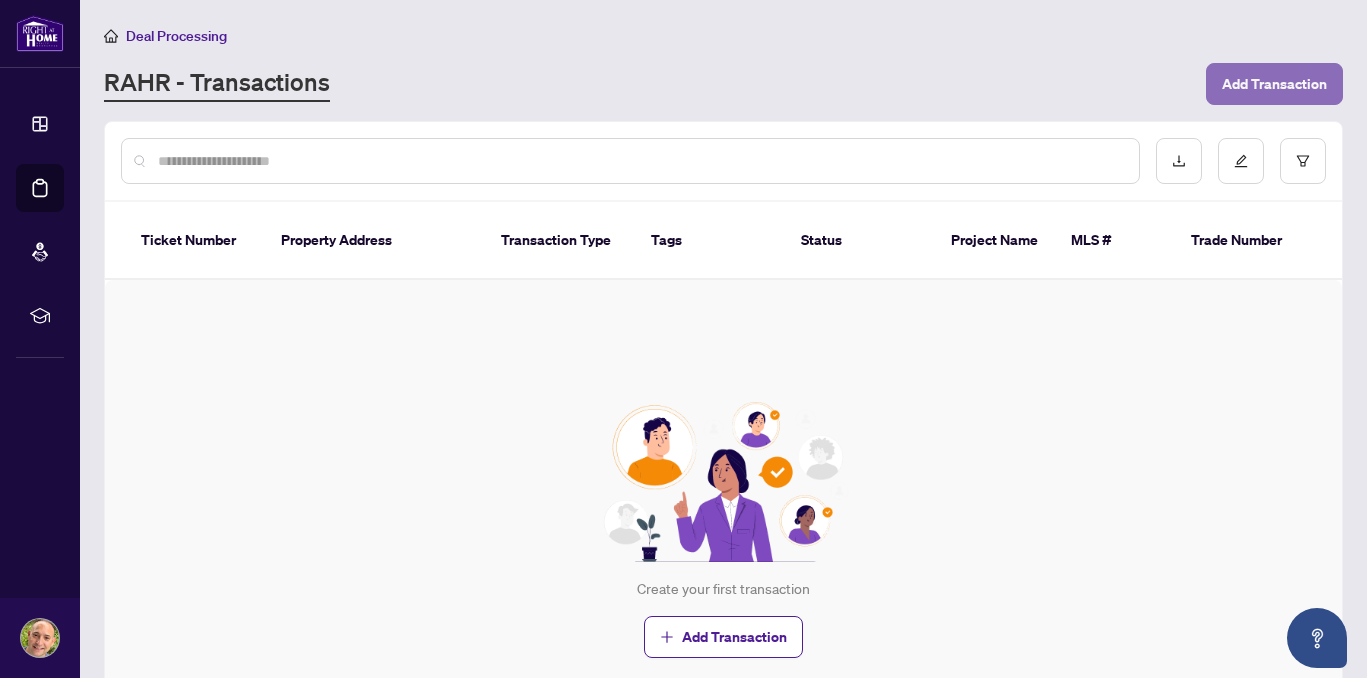 click on "Add Transaction" at bounding box center (1274, 84) 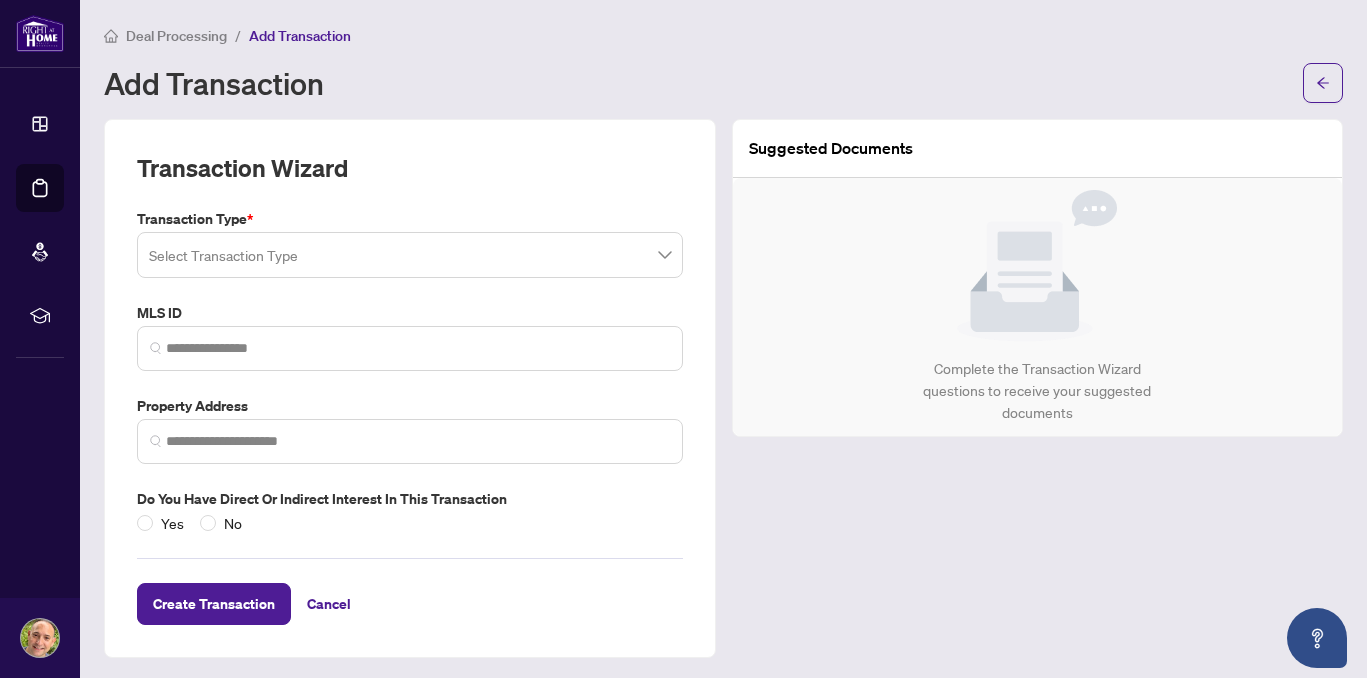 click at bounding box center (410, 255) 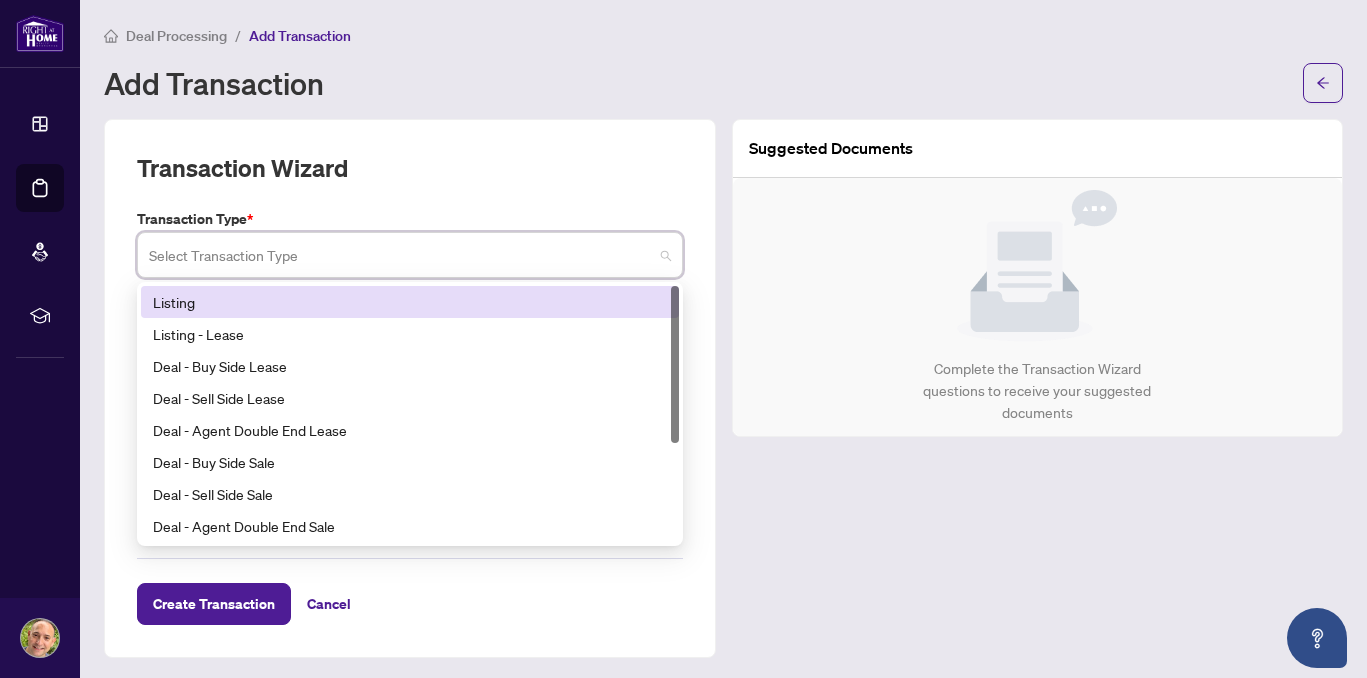 click on "Transaction Wizard Transaction Type * Select Transaction Type 13 14 Listing Listing - Lease Deal - Buy Side Lease Deal - Sell Side Lease Deal - Agent Double End Lease Deal - Buy Side Sale Deal - Sell Side Sale Deal - Agent Double End Sale Deal - Sell Side Assignment Deal - Buy Side Assignment MLS ID Property Address Do you have direct or indirect interest in this transaction Yes No Create Transaction Cancel" at bounding box center [410, 388] 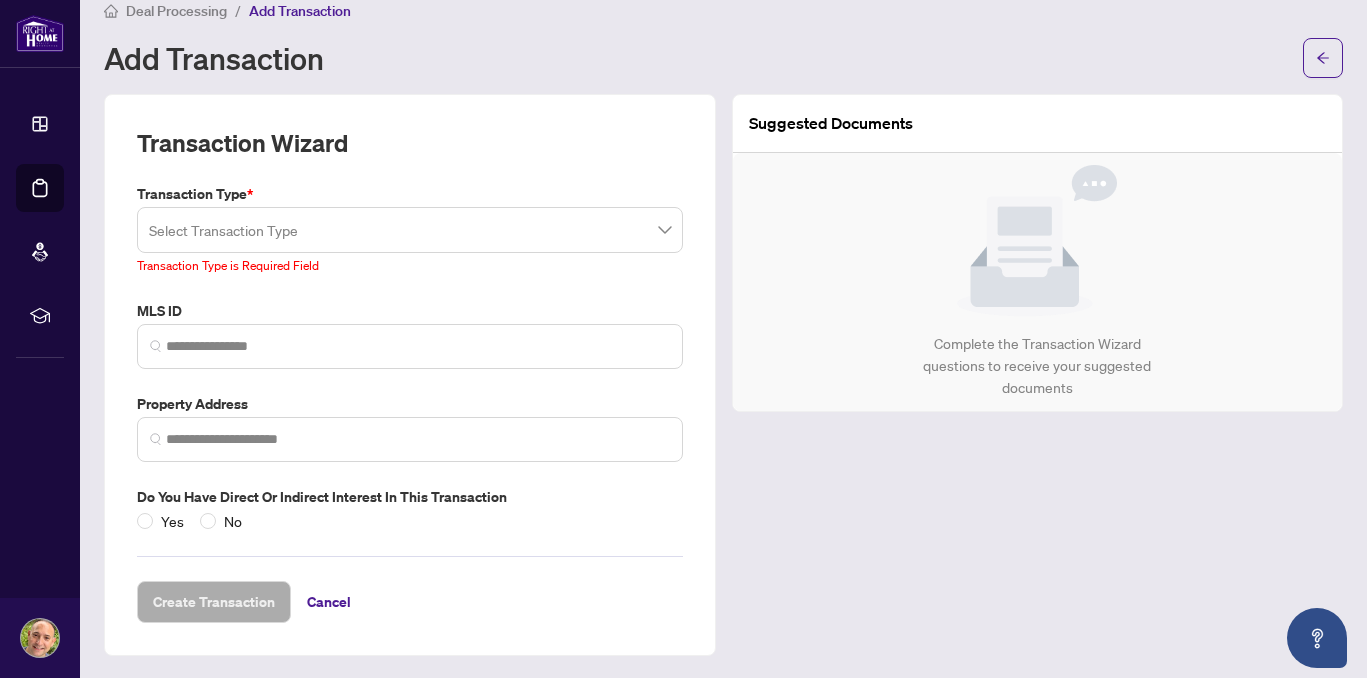 scroll, scrollTop: 0, scrollLeft: 0, axis: both 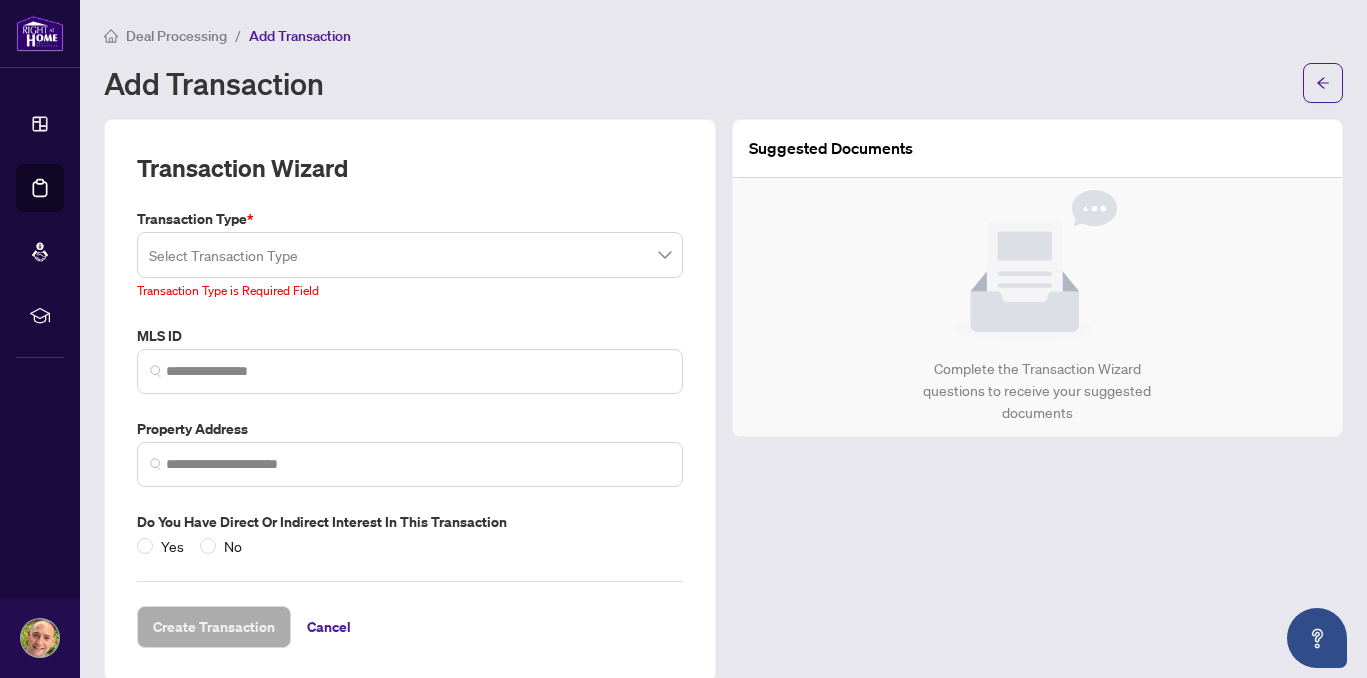 click on "Transaction Type * Select Transaction Type 13 14 Listing Listing - Lease Deal - Buy Side Lease Deal - Sell Side Lease Deal - Agent Double End Lease Deal - Buy Side Sale Deal - Sell Side Sale Deal - Agent Double End Sale Deal - Sell Side Assignment Deal - Buy Side Assignment Transaction Type is Required Field" at bounding box center (410, 254) 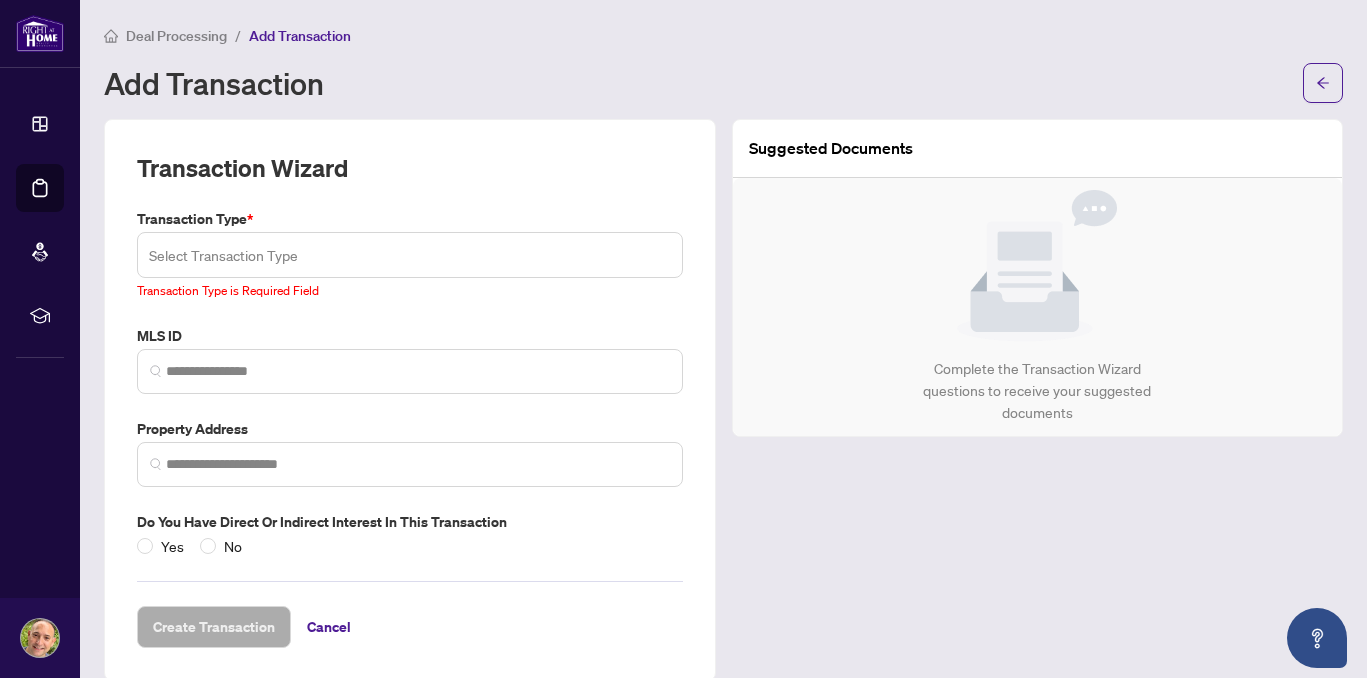 click at bounding box center (410, 255) 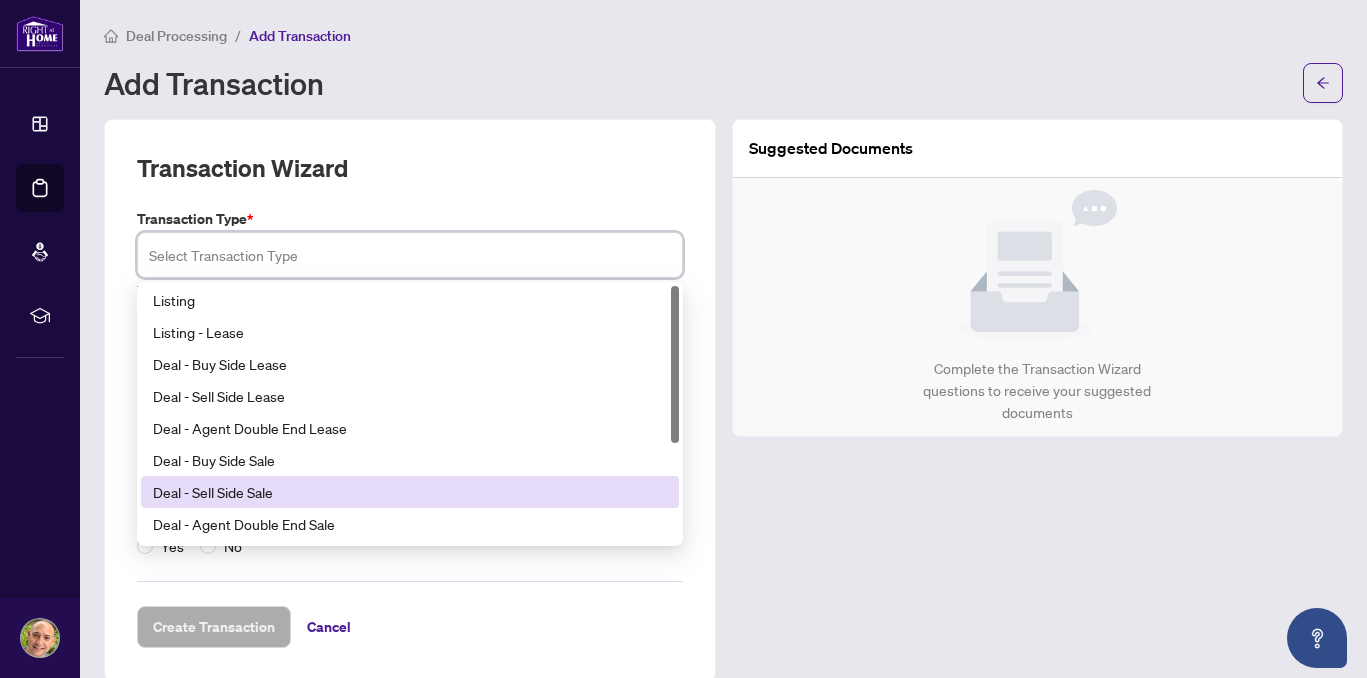 scroll, scrollTop: 0, scrollLeft: 0, axis: both 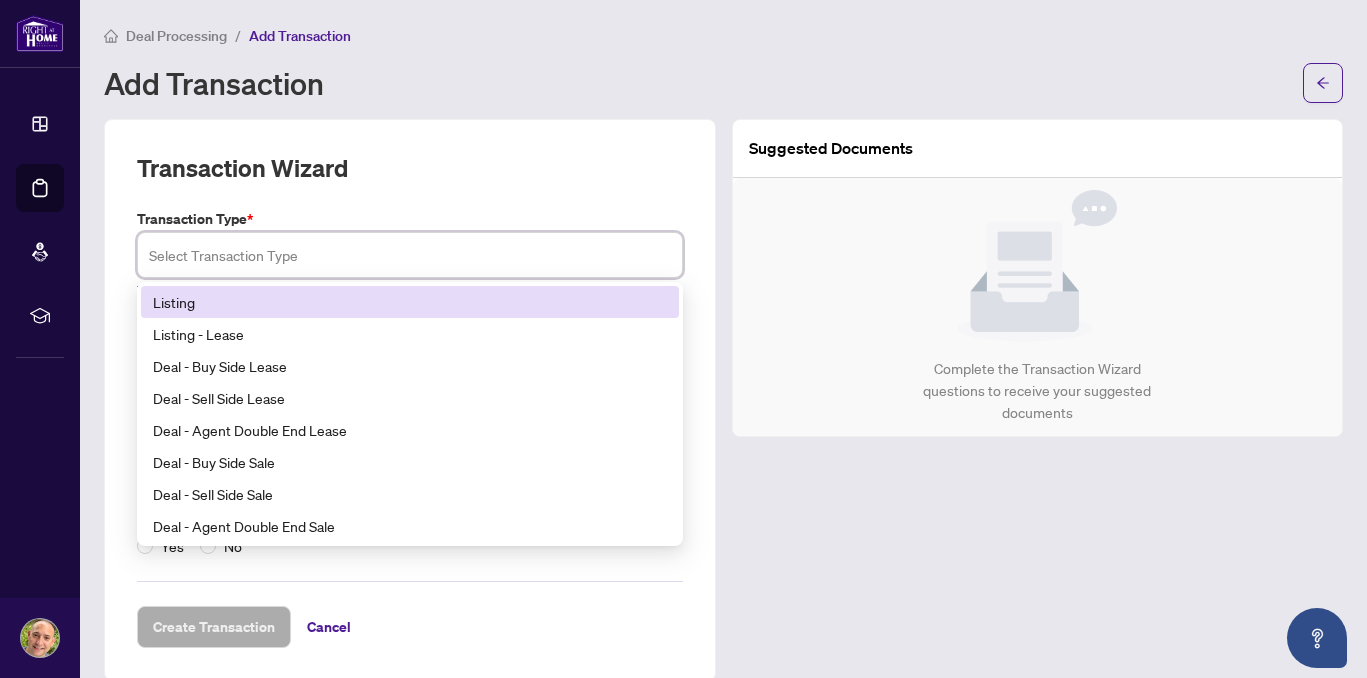 click on "Listing" at bounding box center [410, 302] 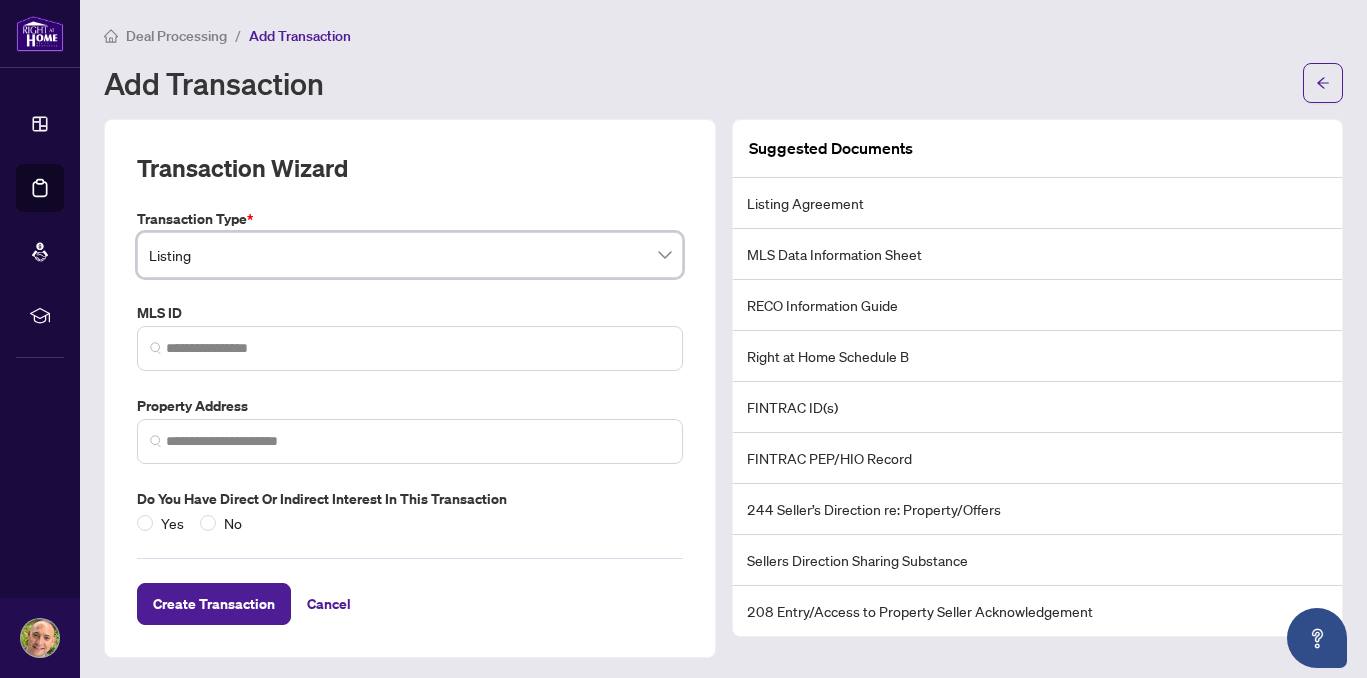 scroll, scrollTop: 3, scrollLeft: 0, axis: vertical 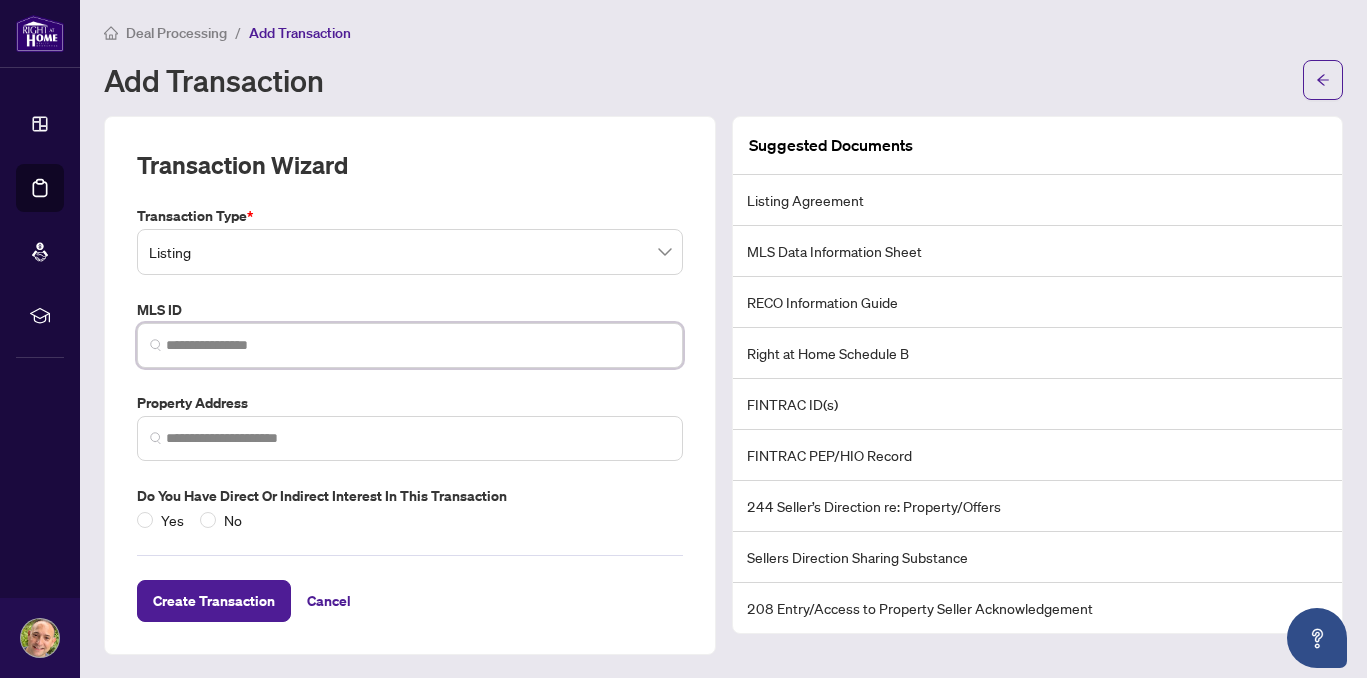 click at bounding box center [418, 345] 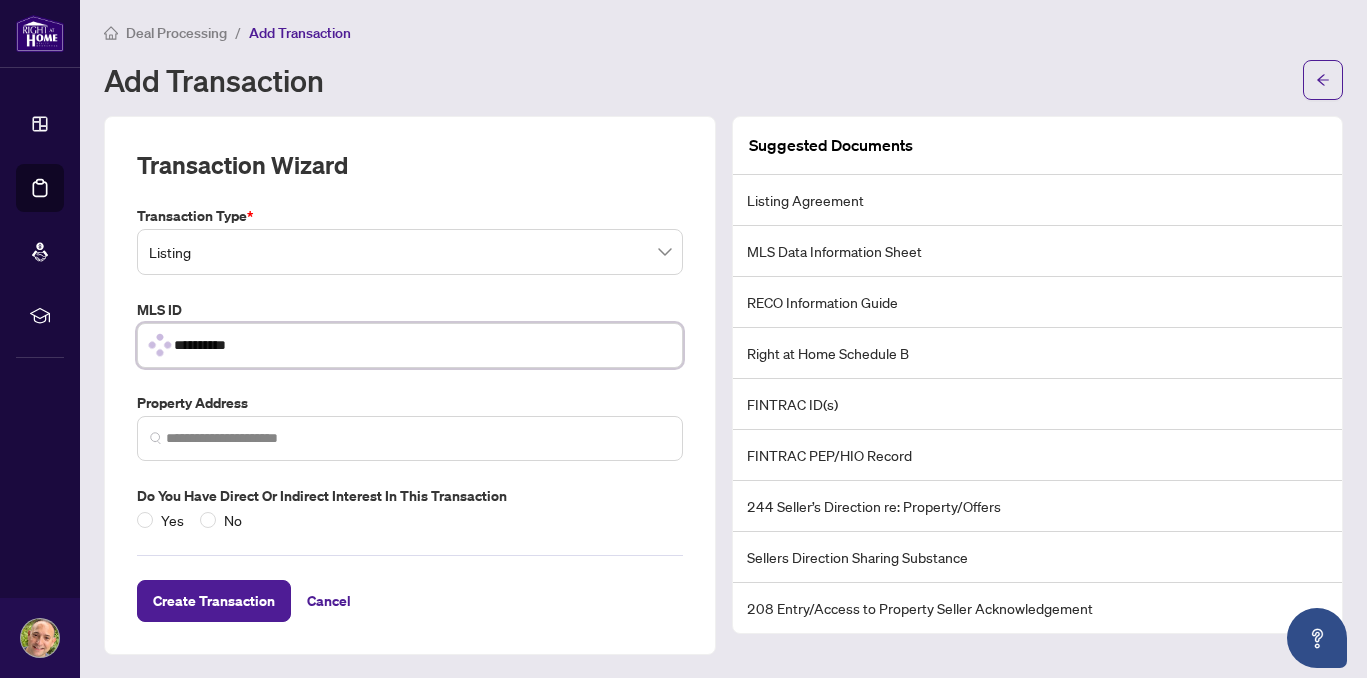 type on "**********" 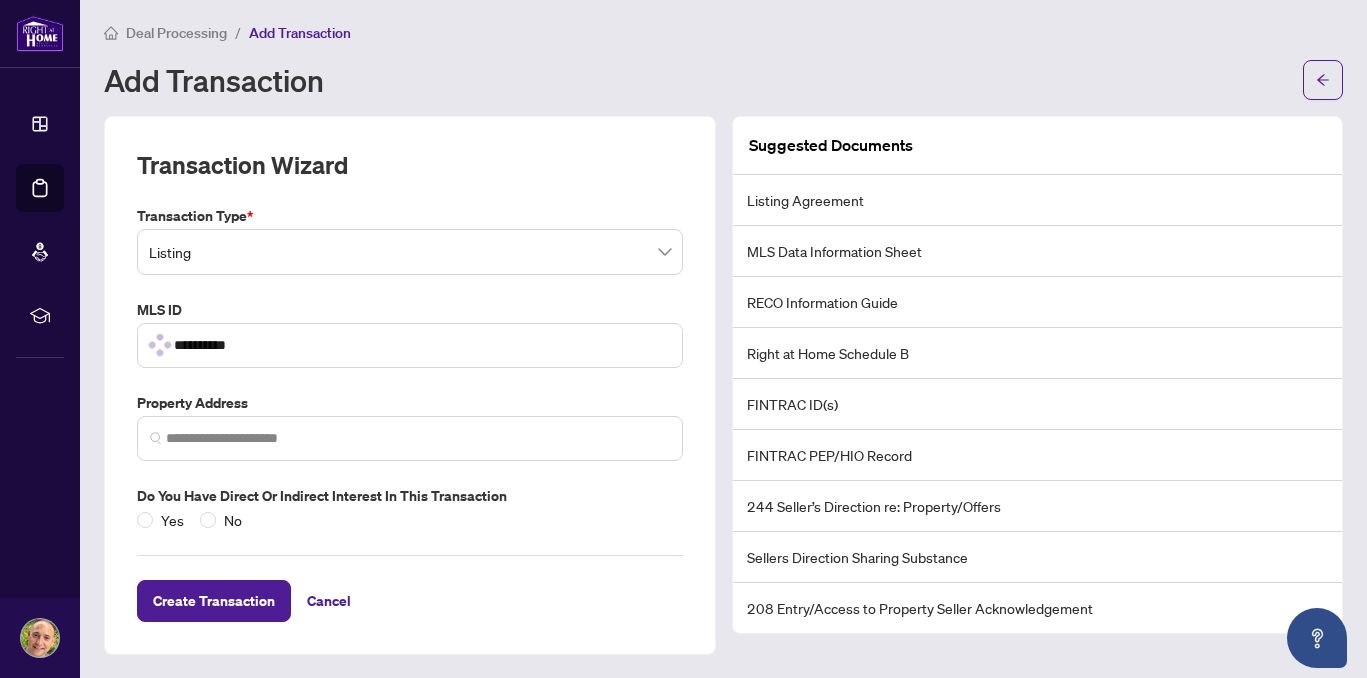 click on "**********" at bounding box center [410, 368] 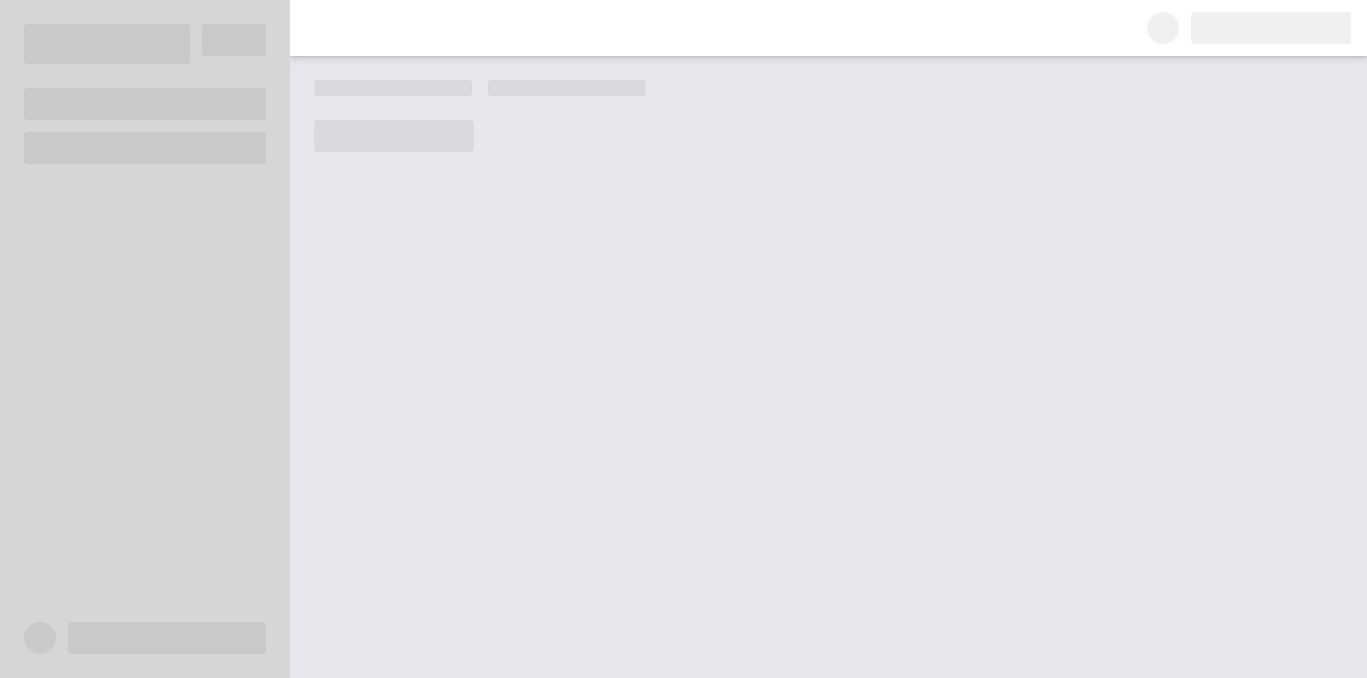 scroll, scrollTop: 0, scrollLeft: 0, axis: both 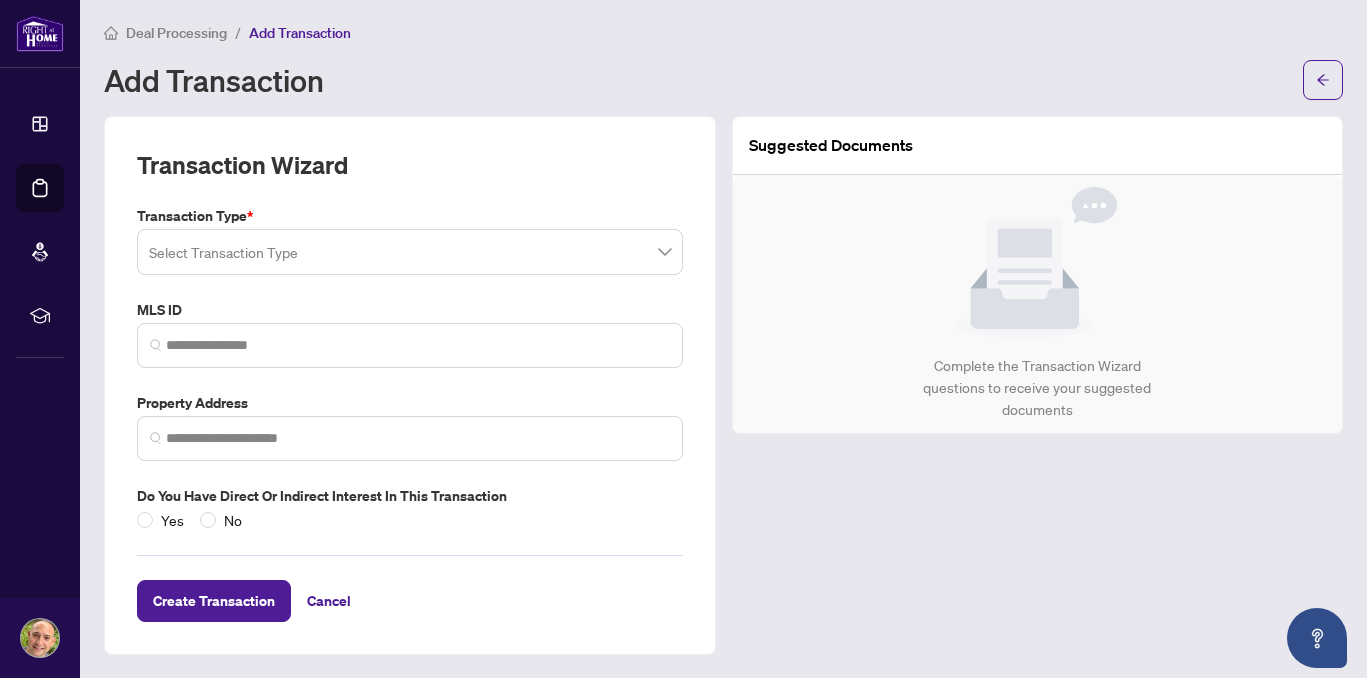 click at bounding box center [410, 345] 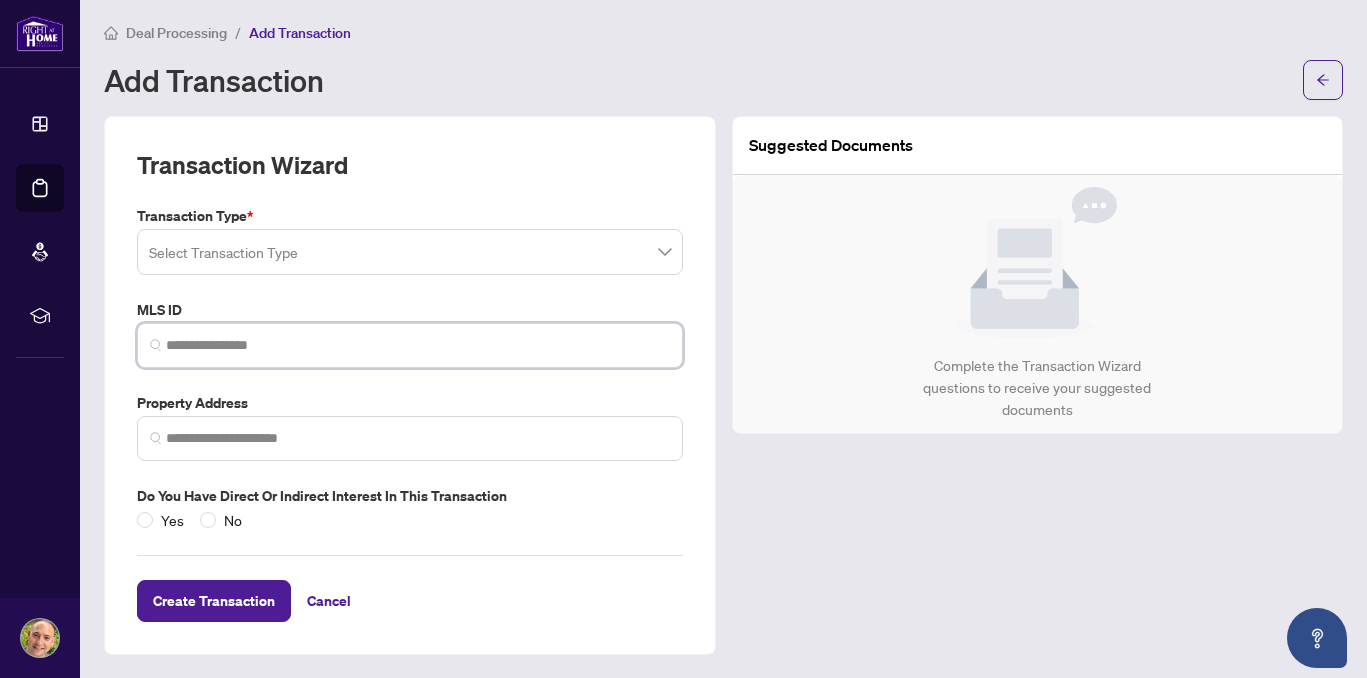 paste on "**********" 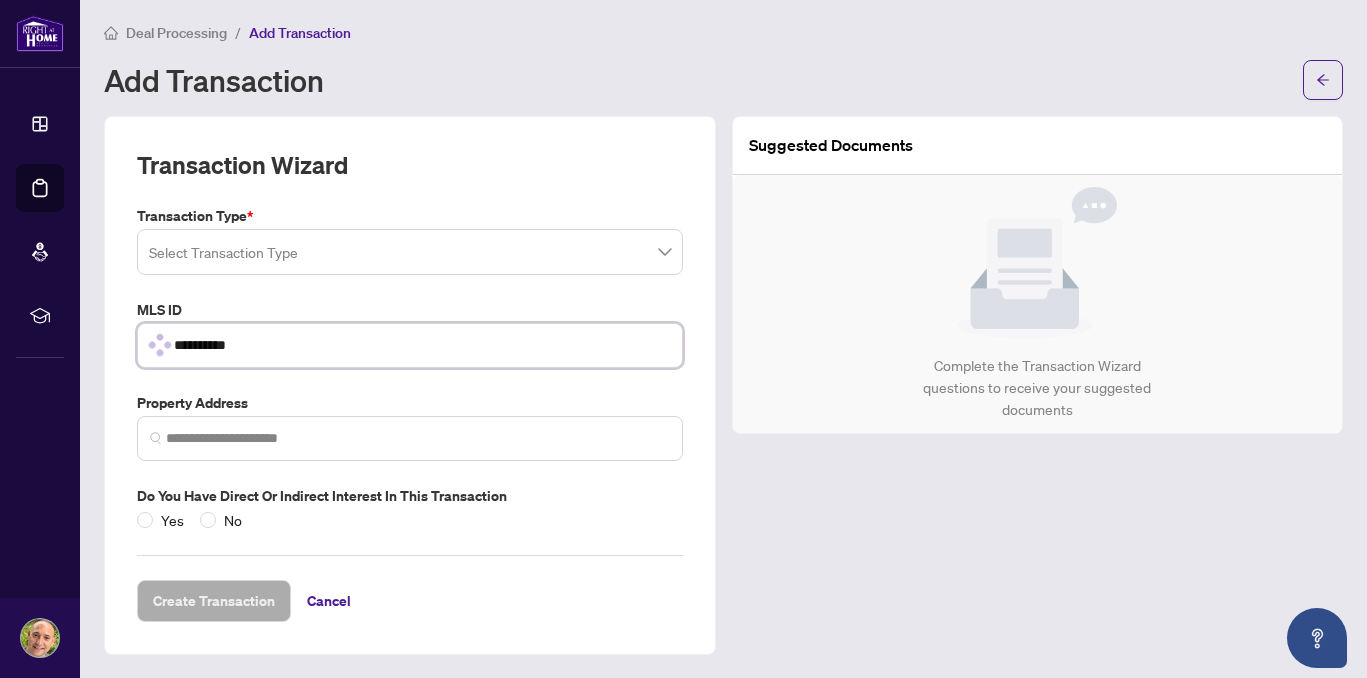 type on "**********" 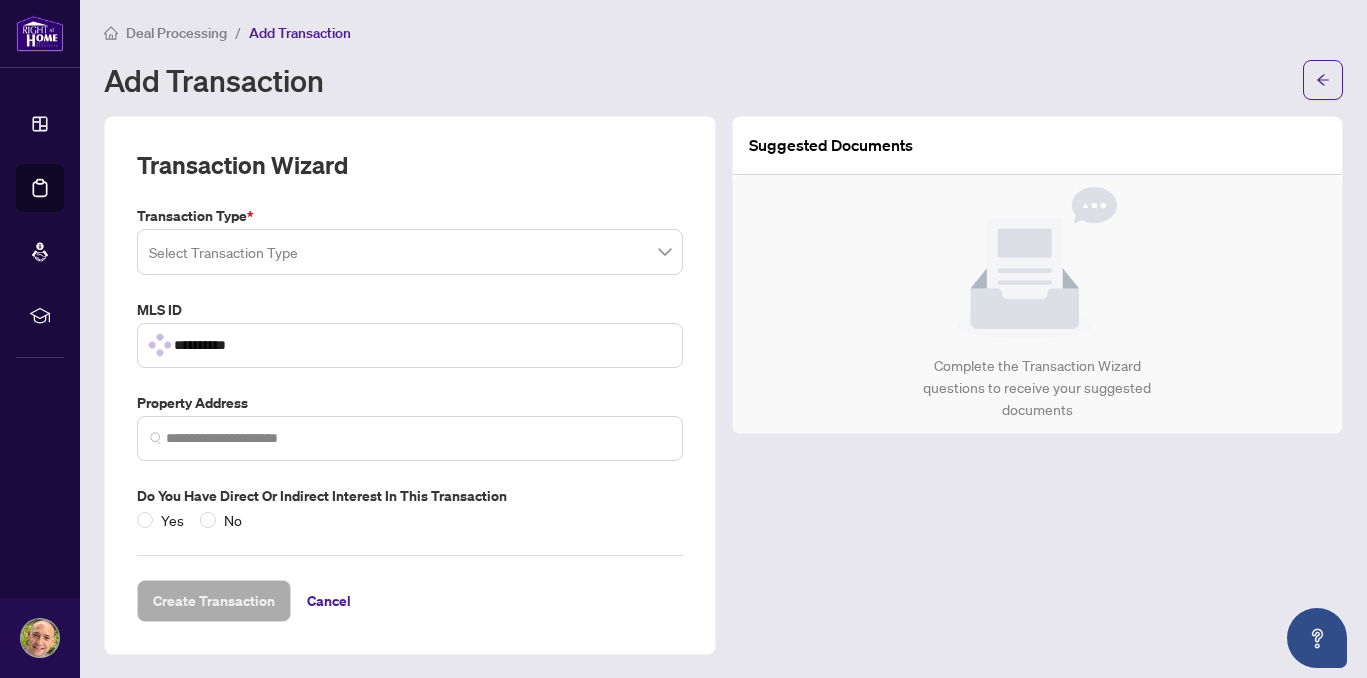 click on "MLS ID" at bounding box center (410, 310) 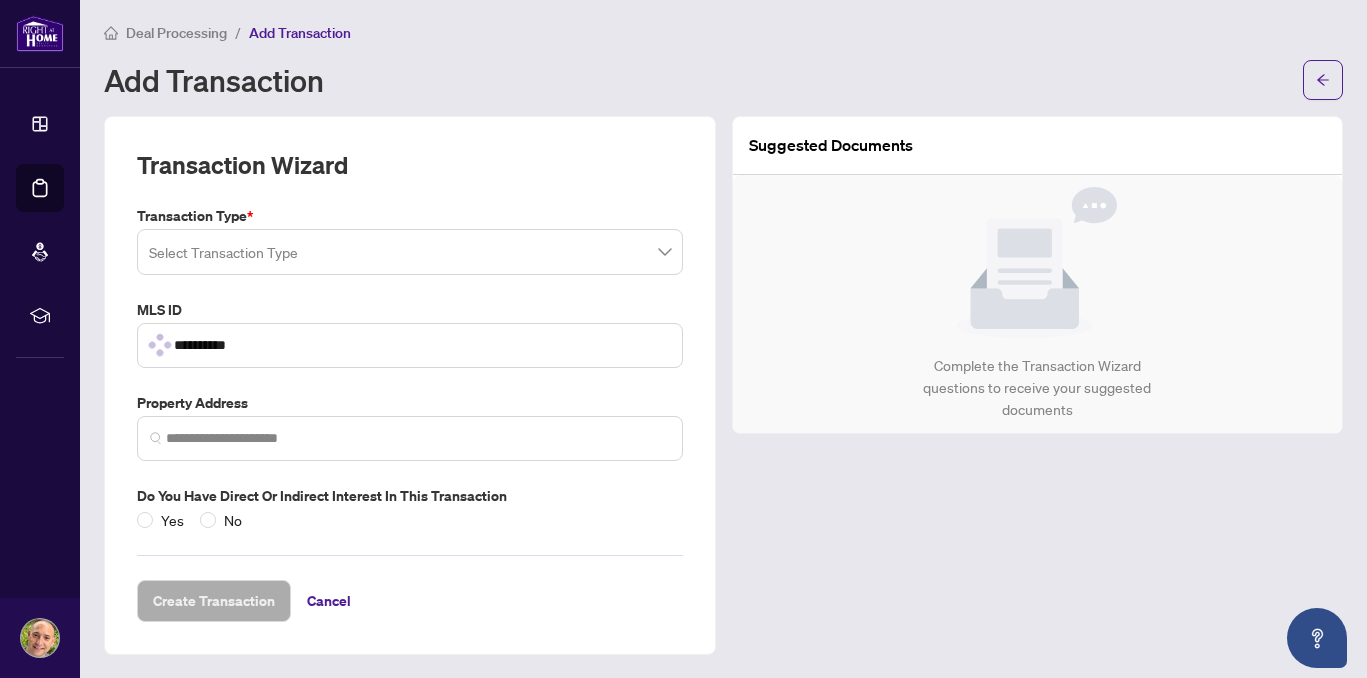 click on "**********" at bounding box center (410, 368) 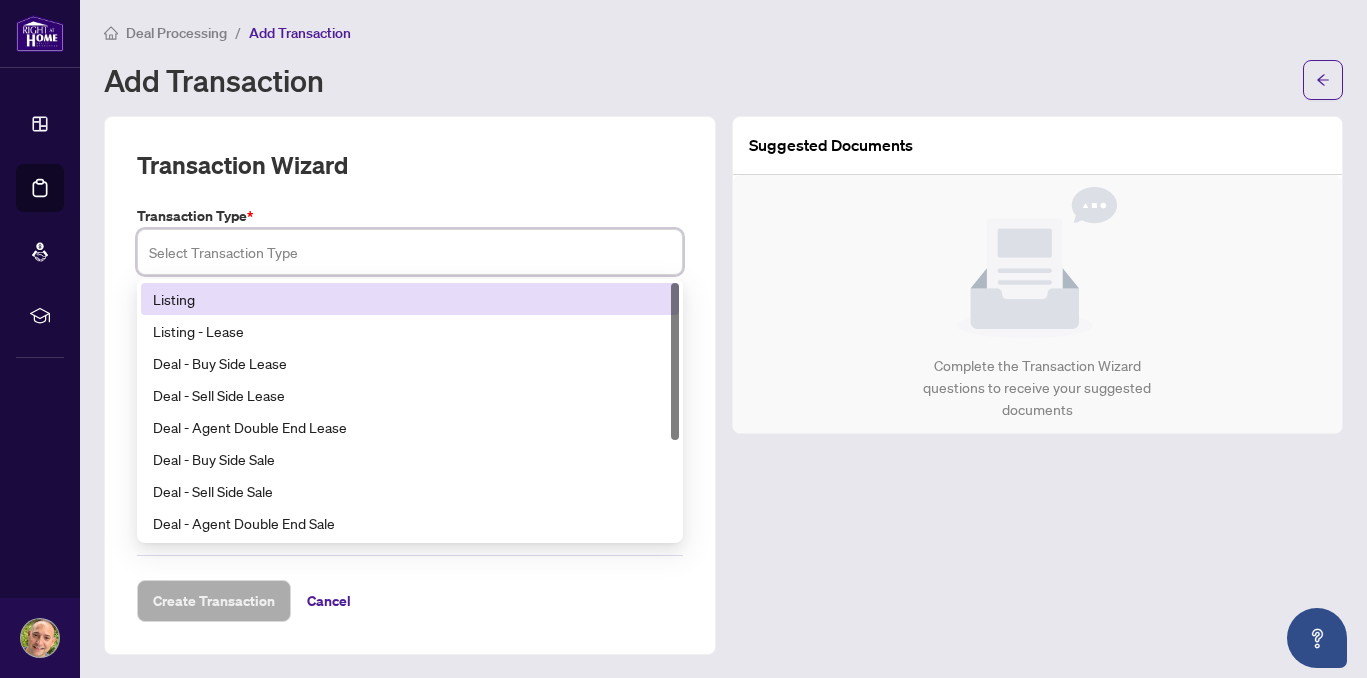 click at bounding box center (410, 252) 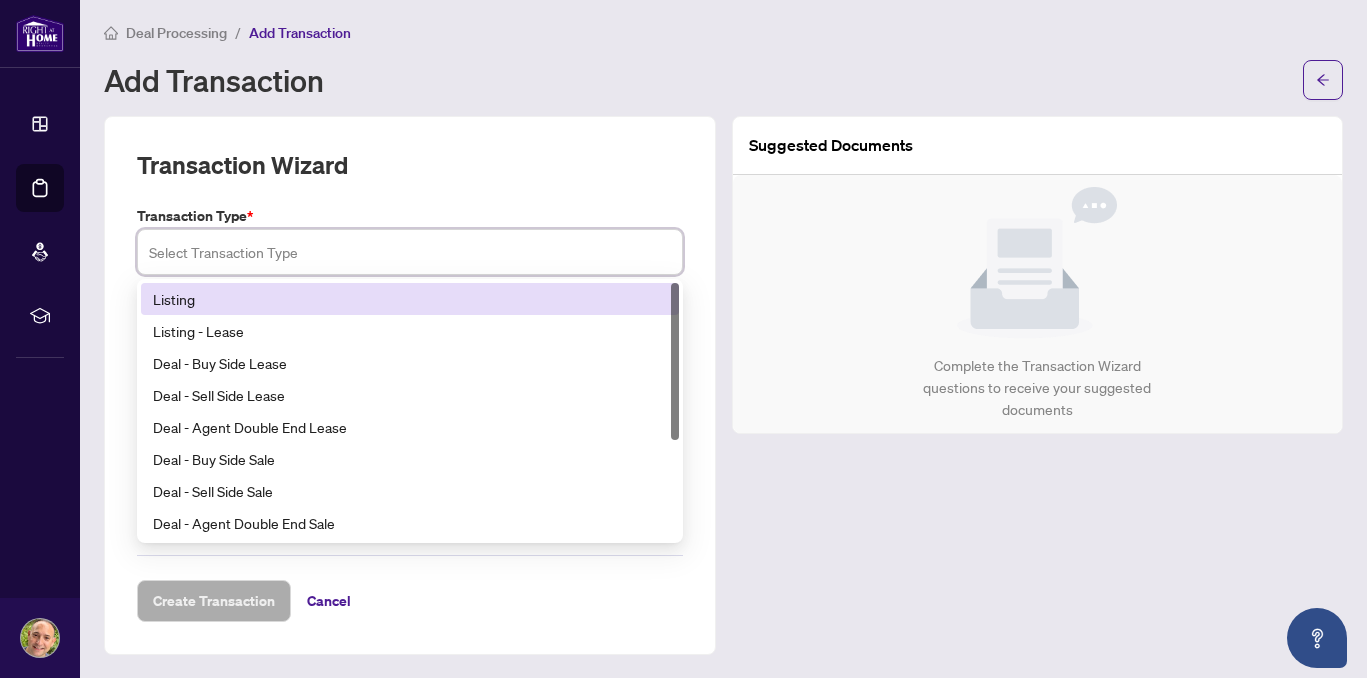 click on "Listing" at bounding box center (410, 299) 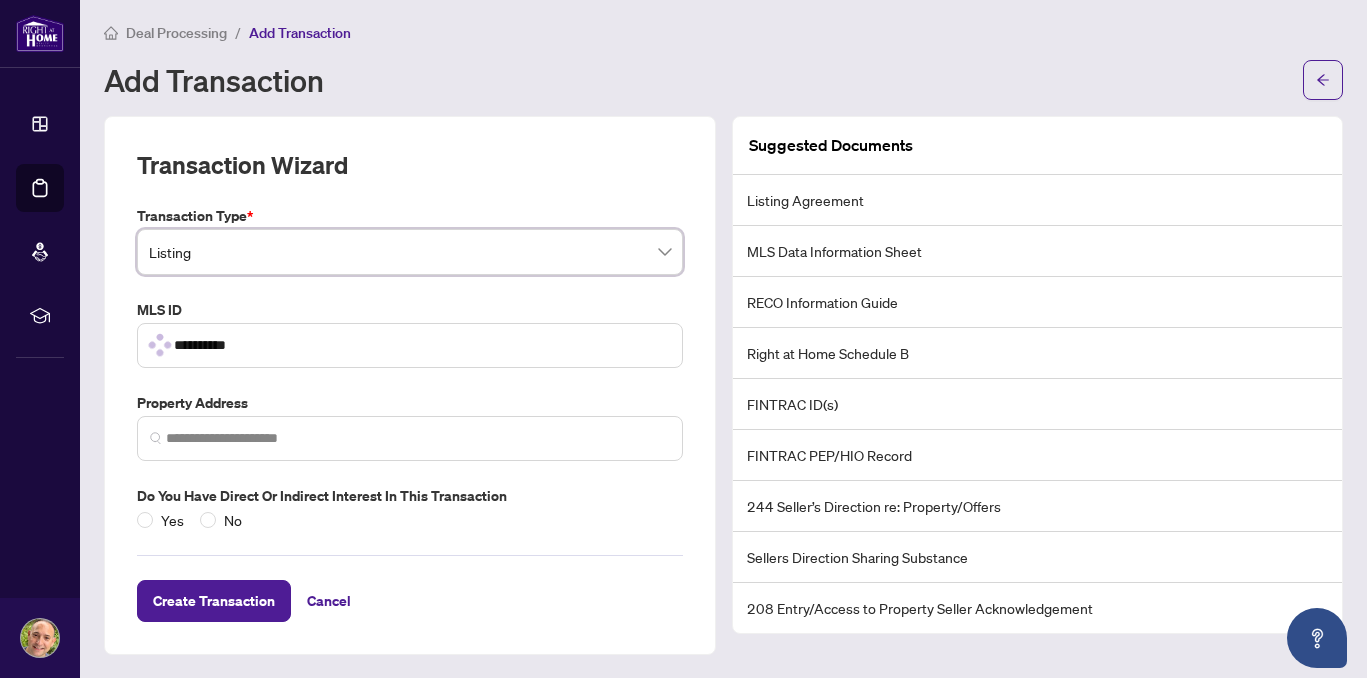click at bounding box center (156, 438) 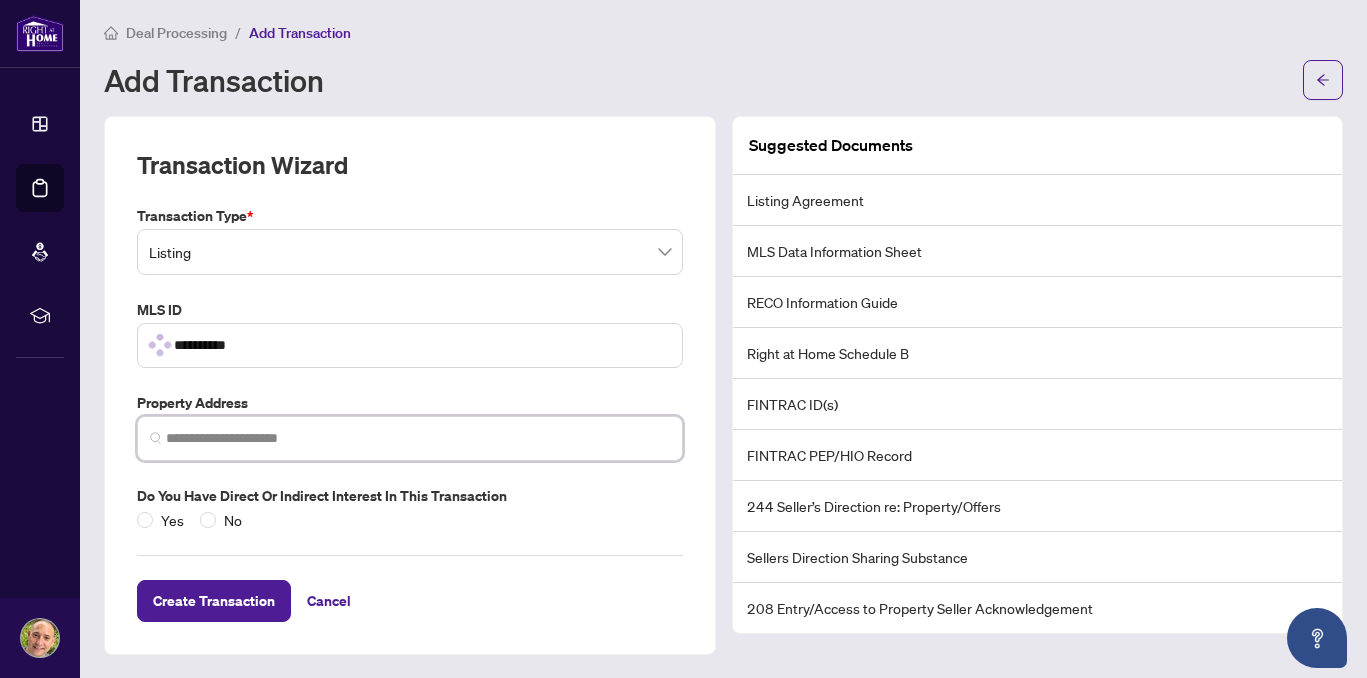 click at bounding box center (156, 438) 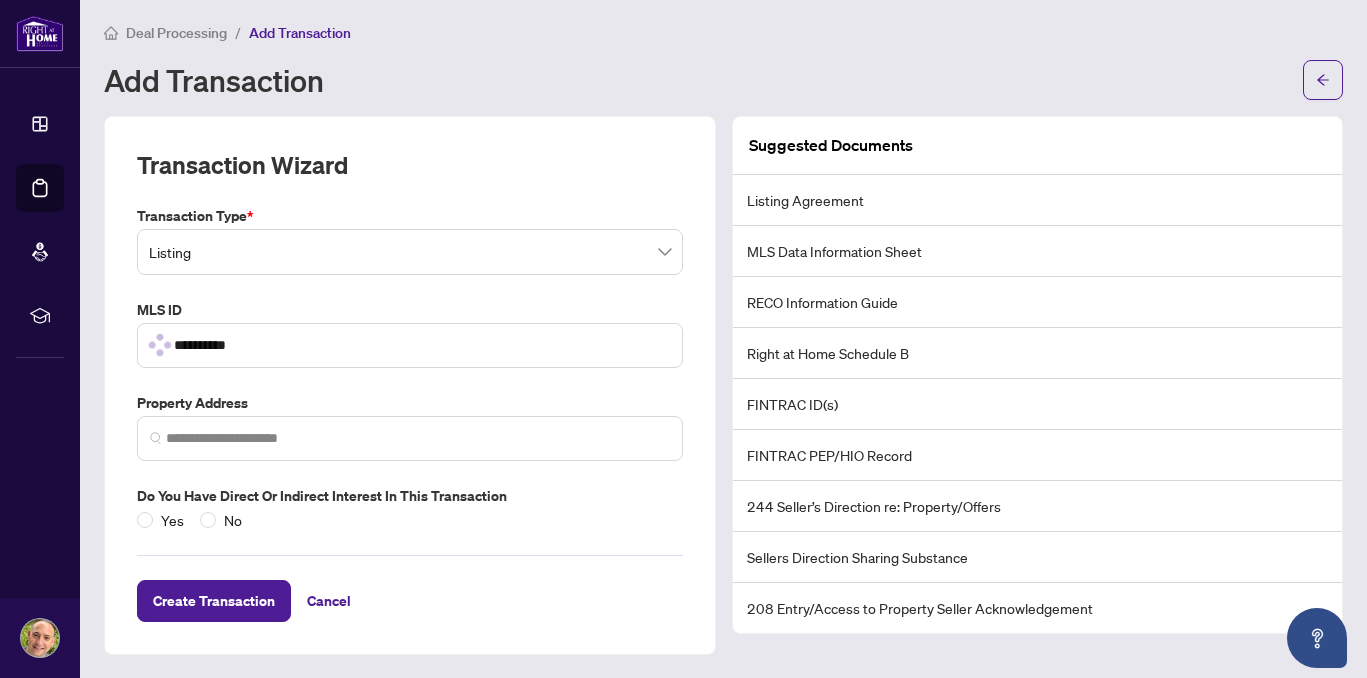 click on "Transaction Wizard" at bounding box center (410, 177) 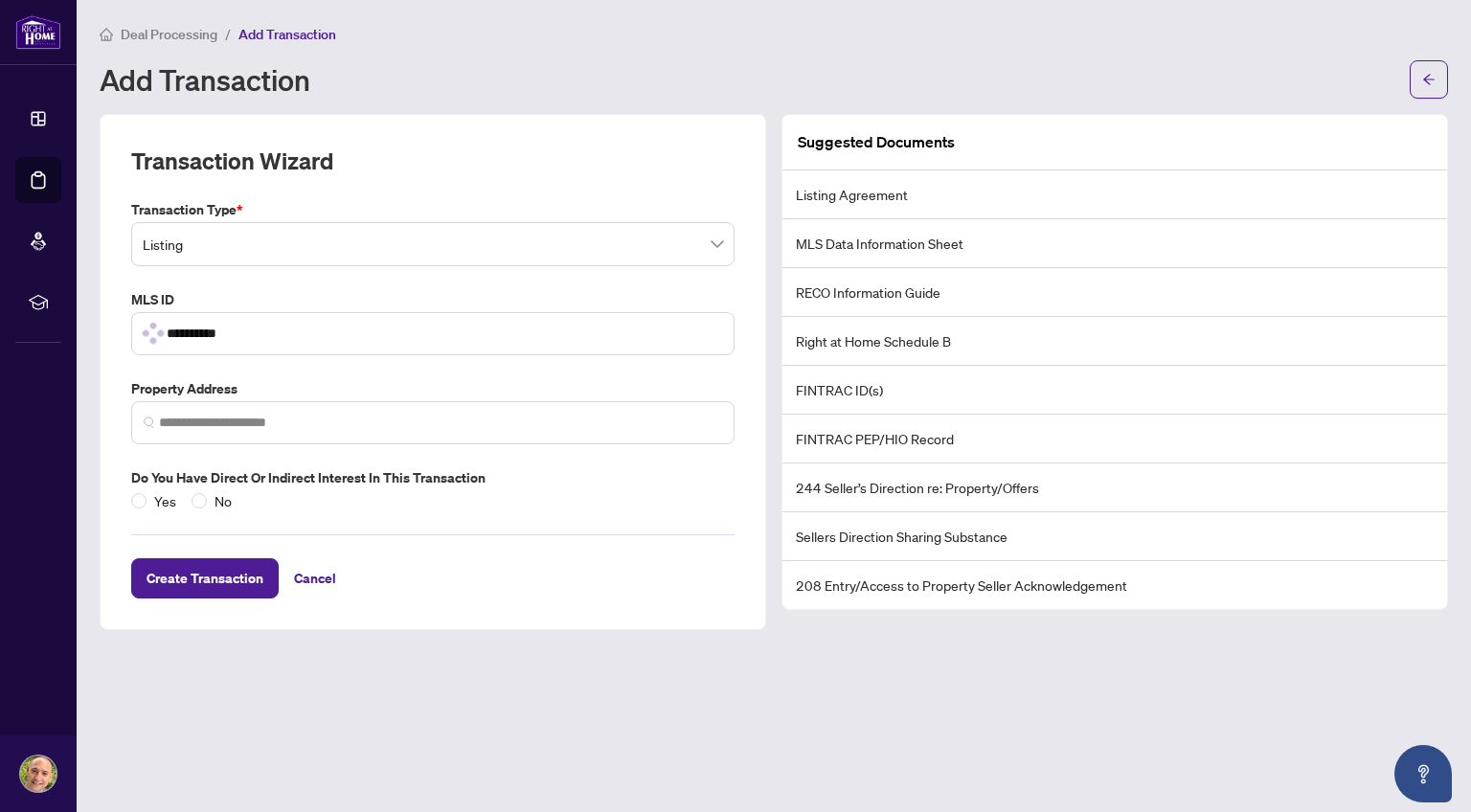 scroll, scrollTop: 0, scrollLeft: 0, axis: both 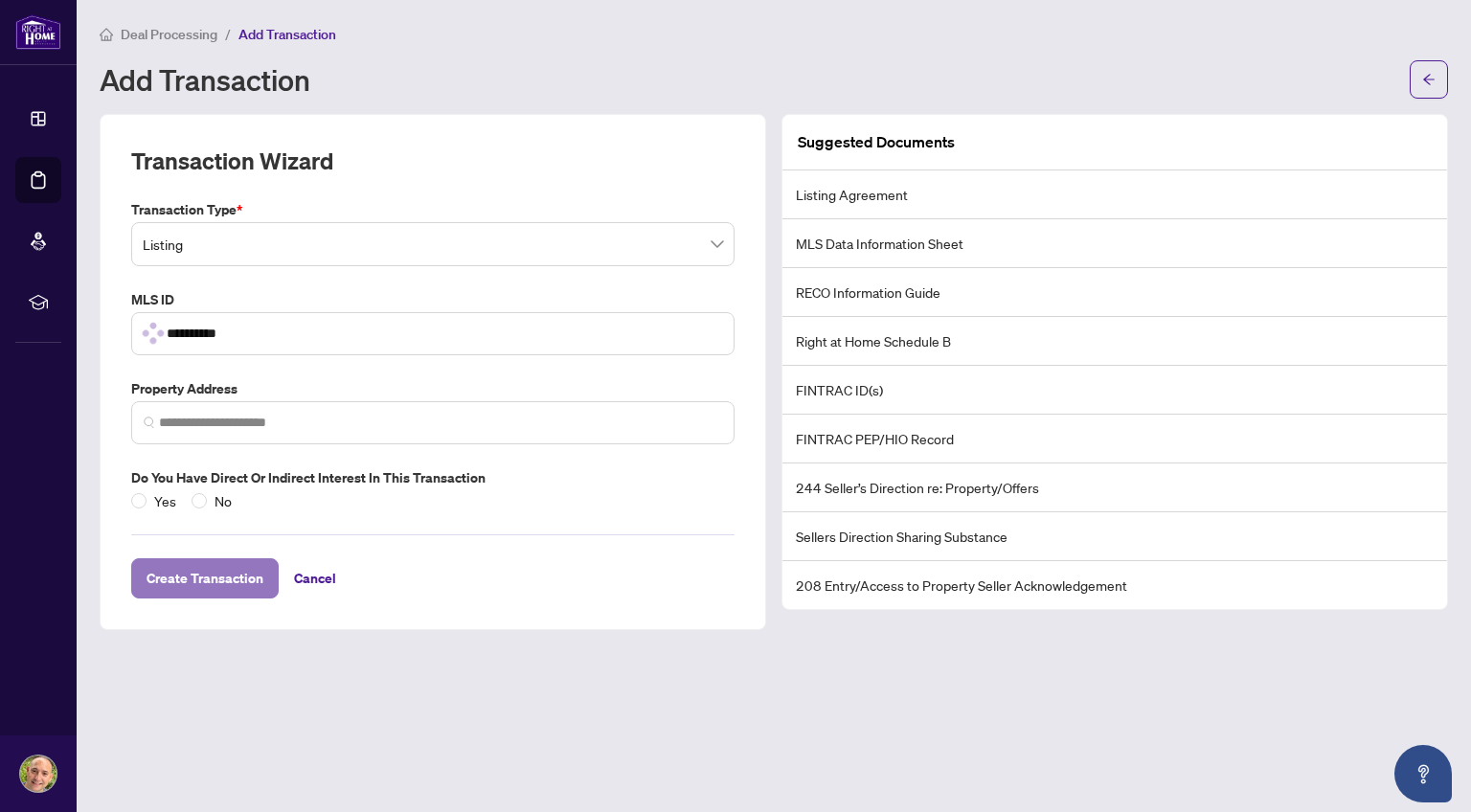 click on "Create Transaction" at bounding box center (205, 578) 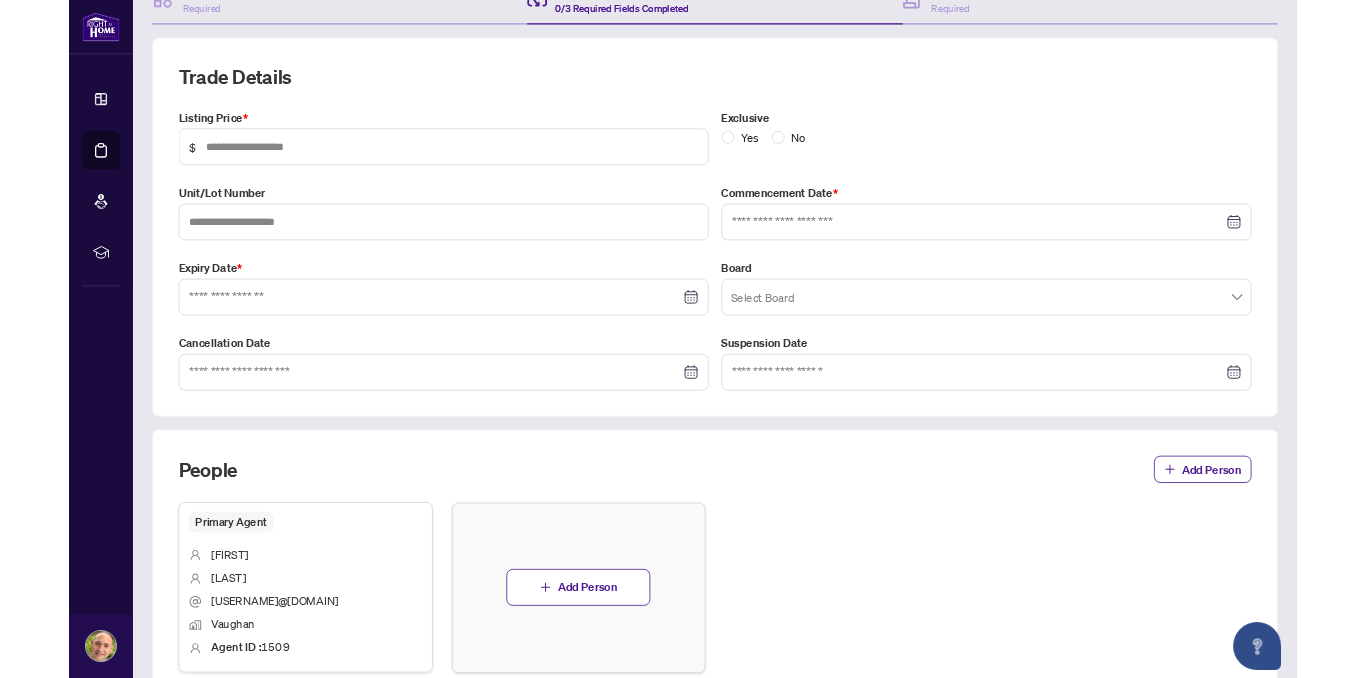 scroll, scrollTop: 226, scrollLeft: 0, axis: vertical 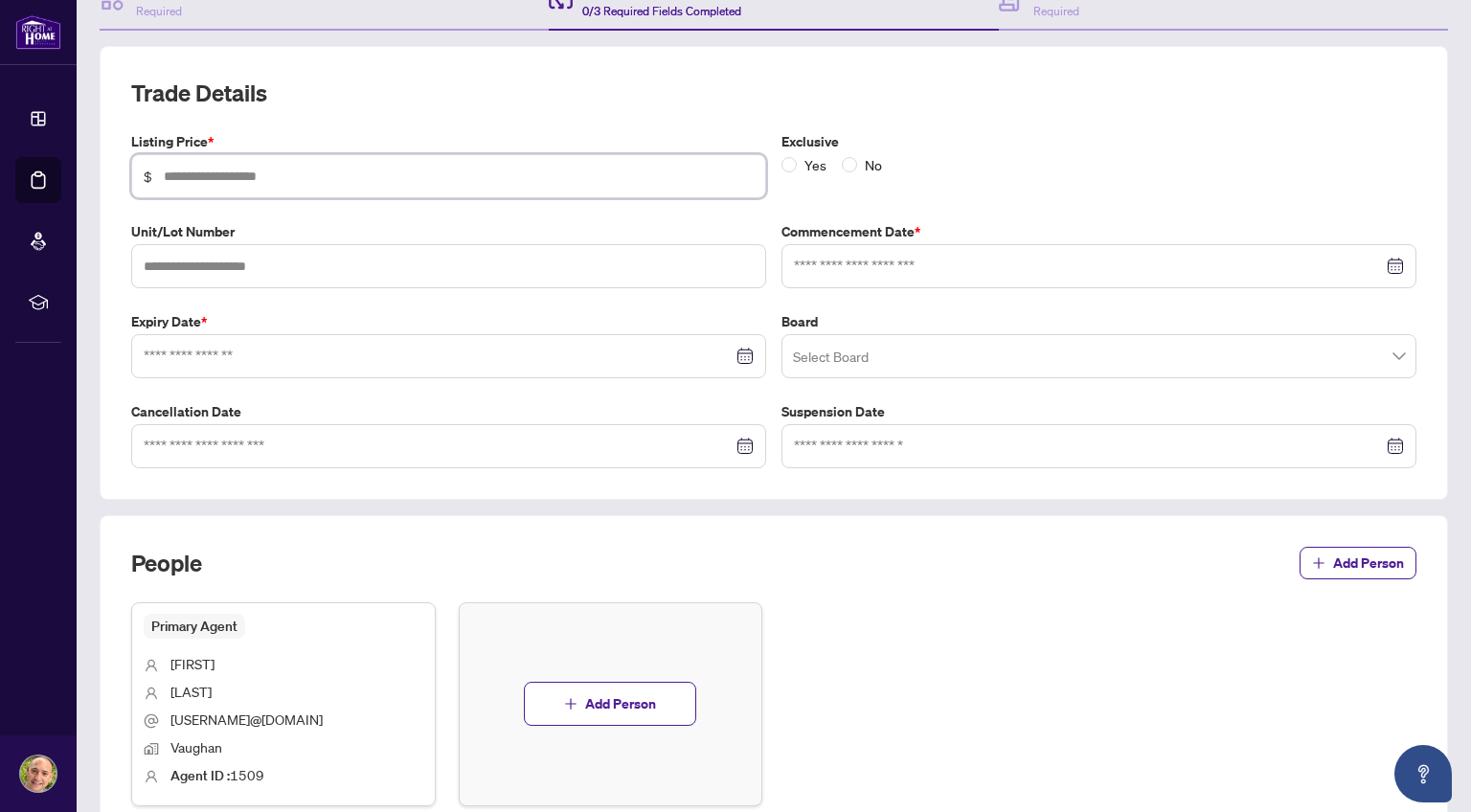 click at bounding box center (459, 176) 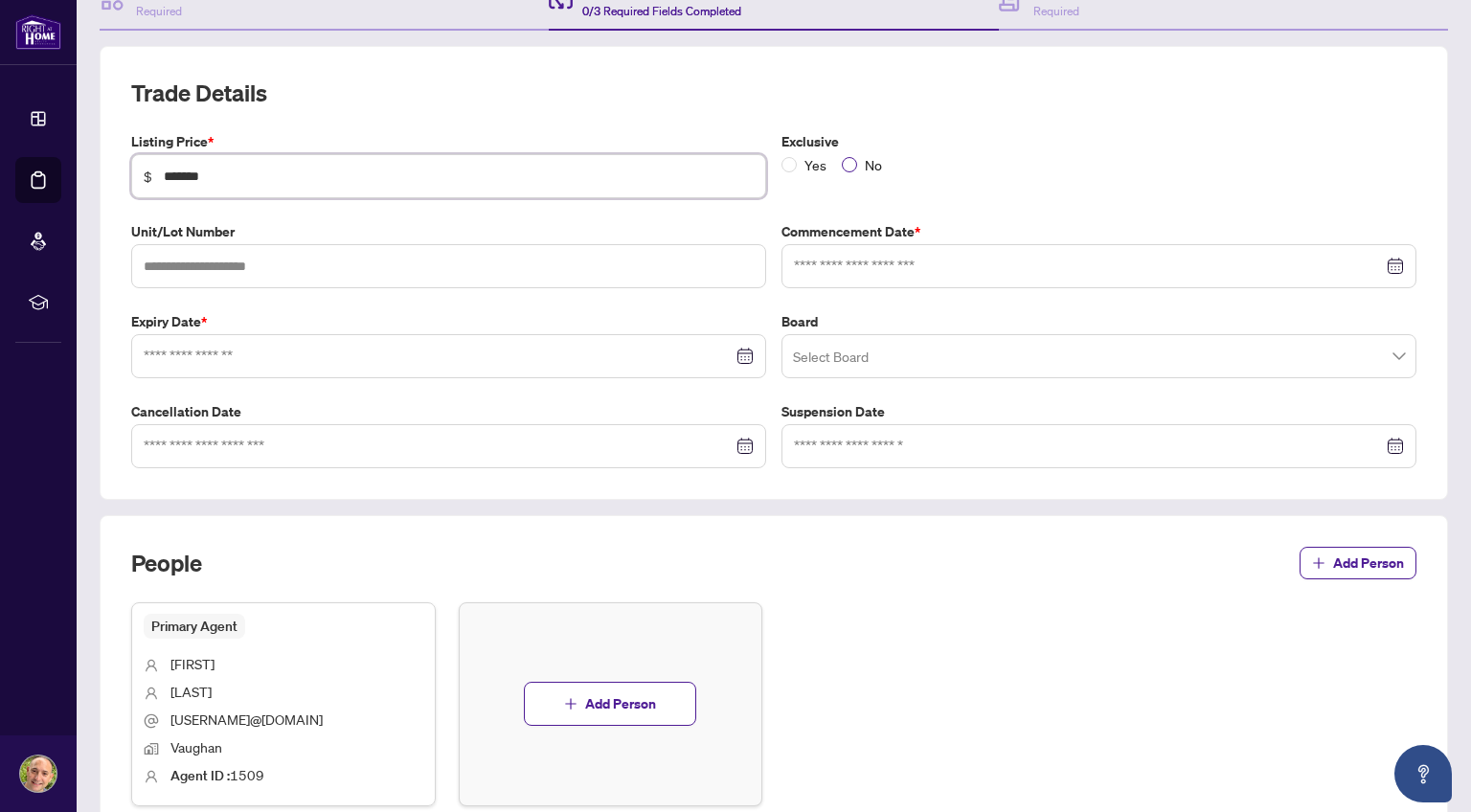 type on "*******" 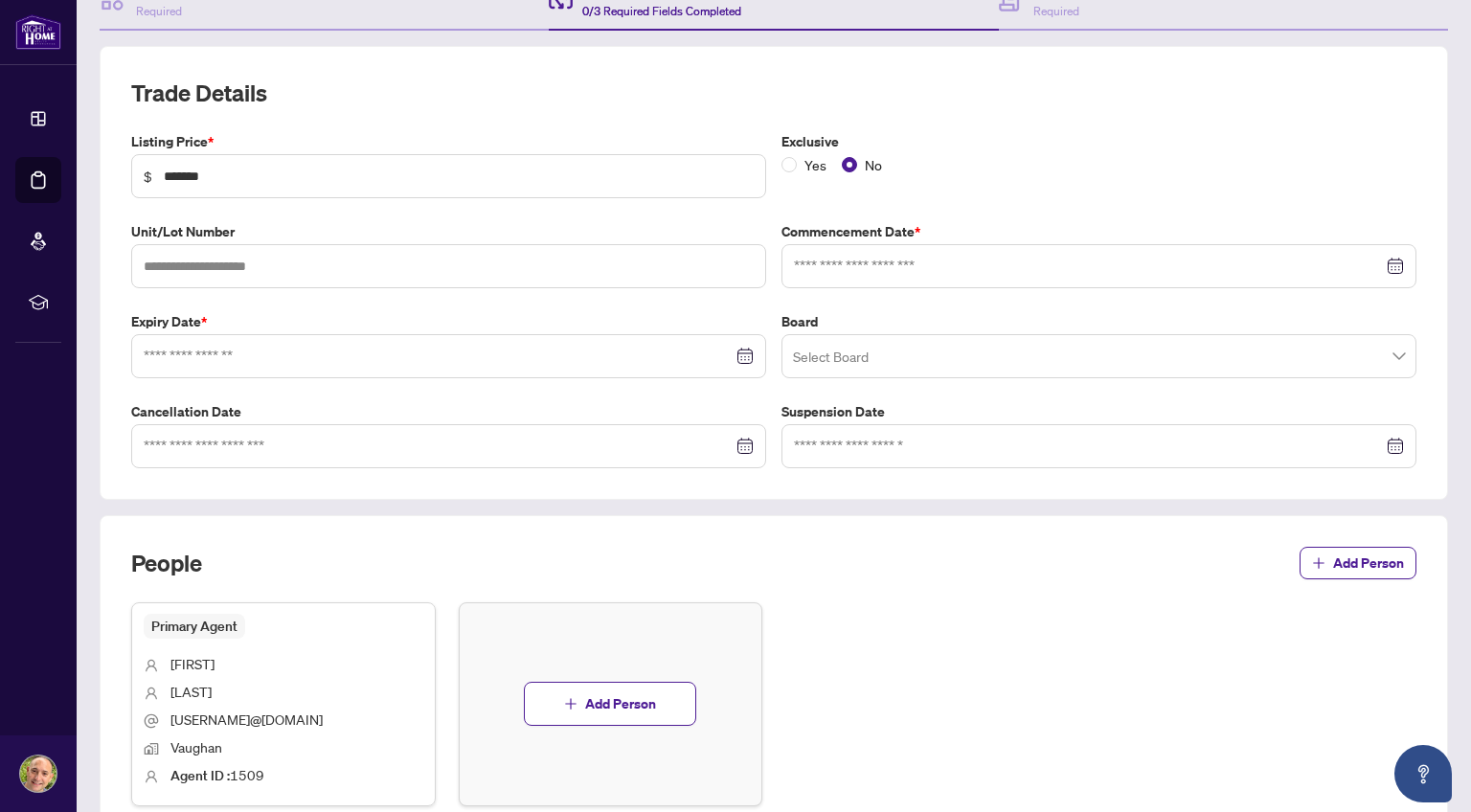 click on "Exclusive Yes No" at bounding box center (1098, 165) 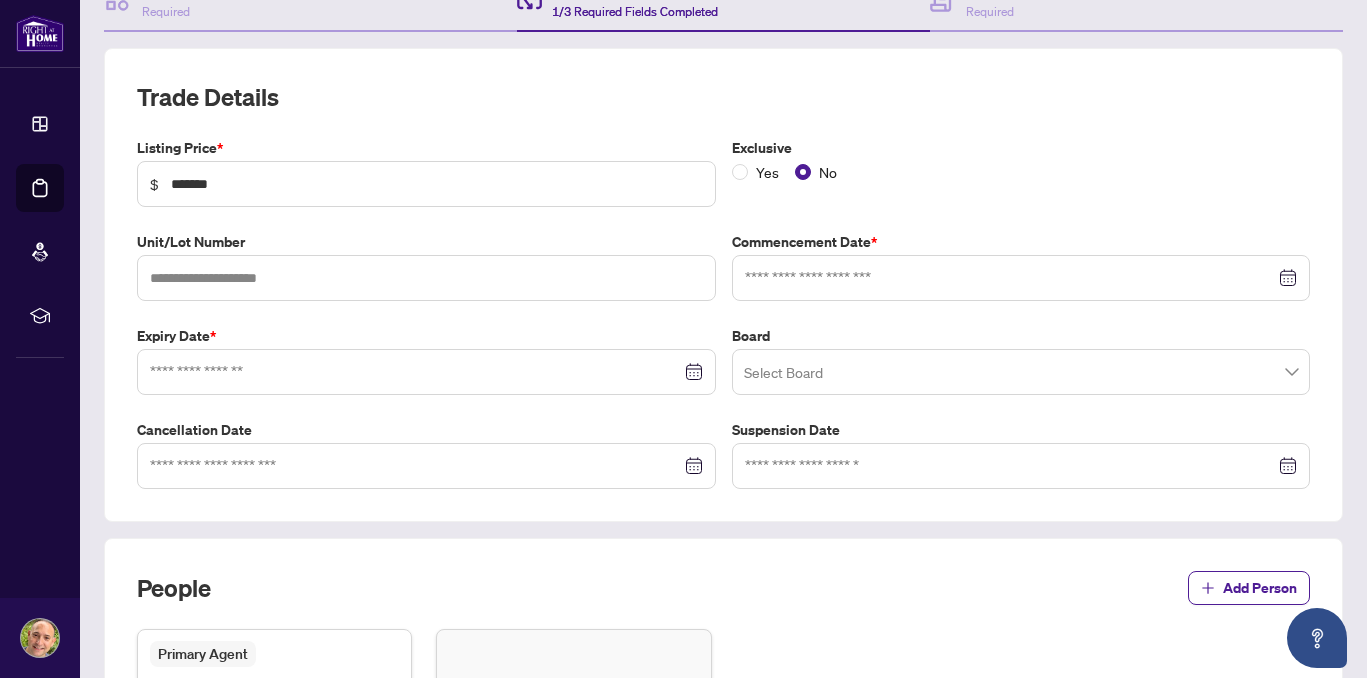 click at bounding box center [426, 372] 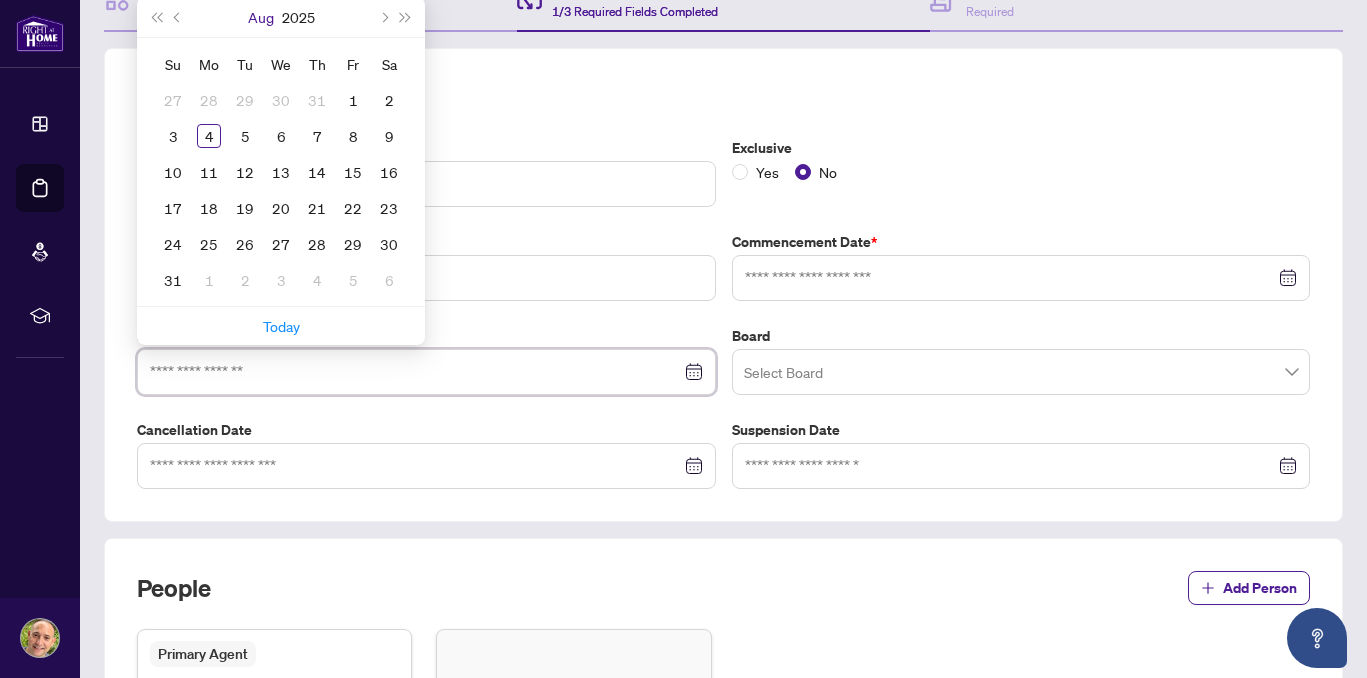type on "**********" 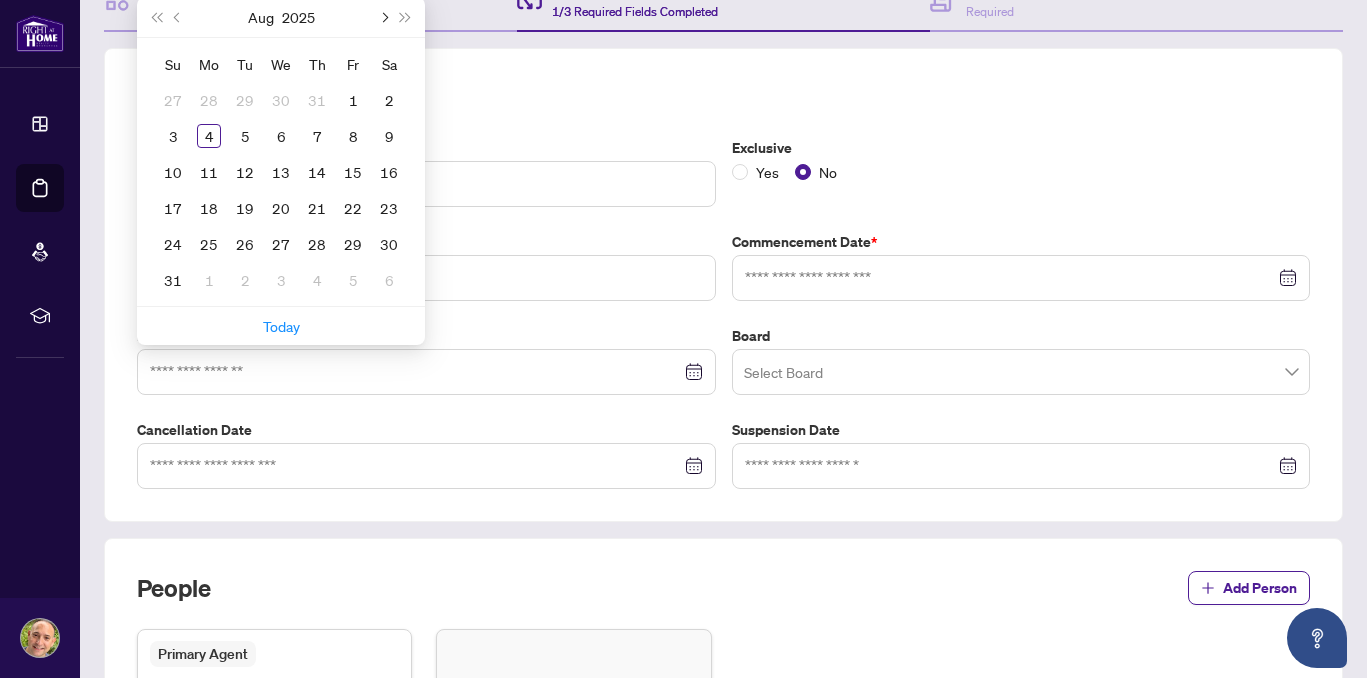 click at bounding box center (383, 17) 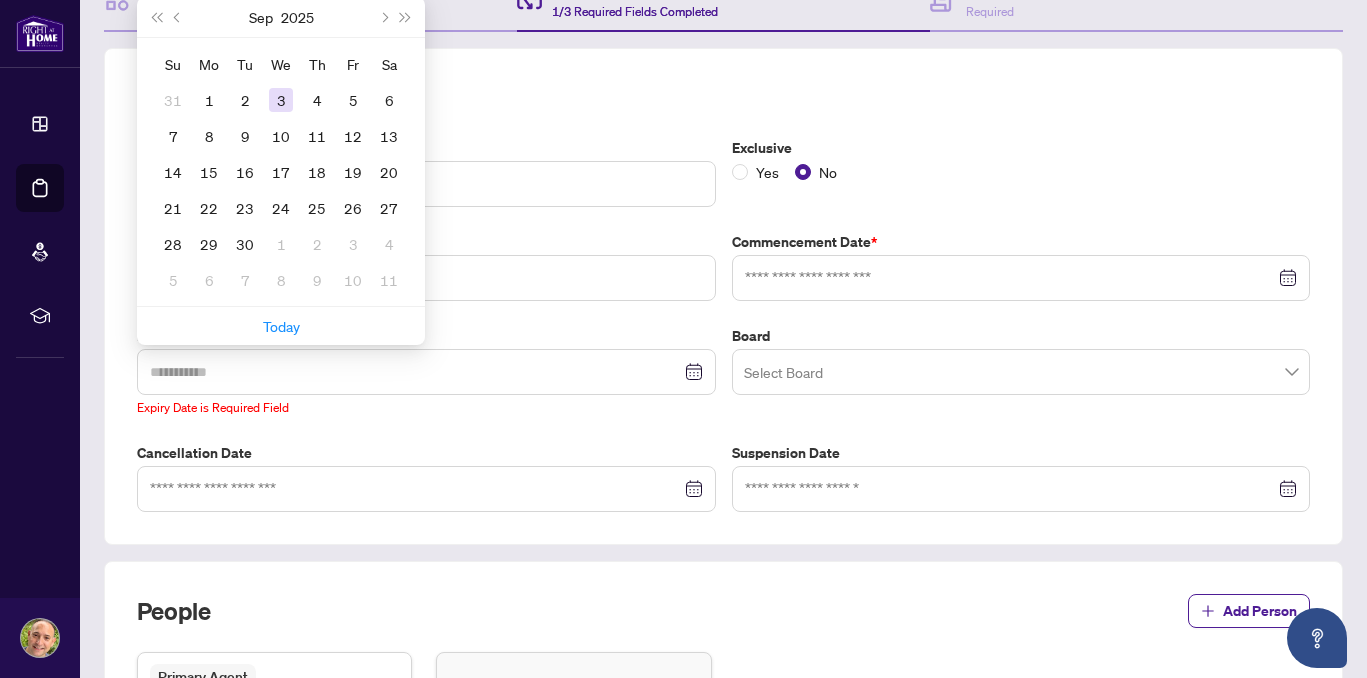 type on "**********" 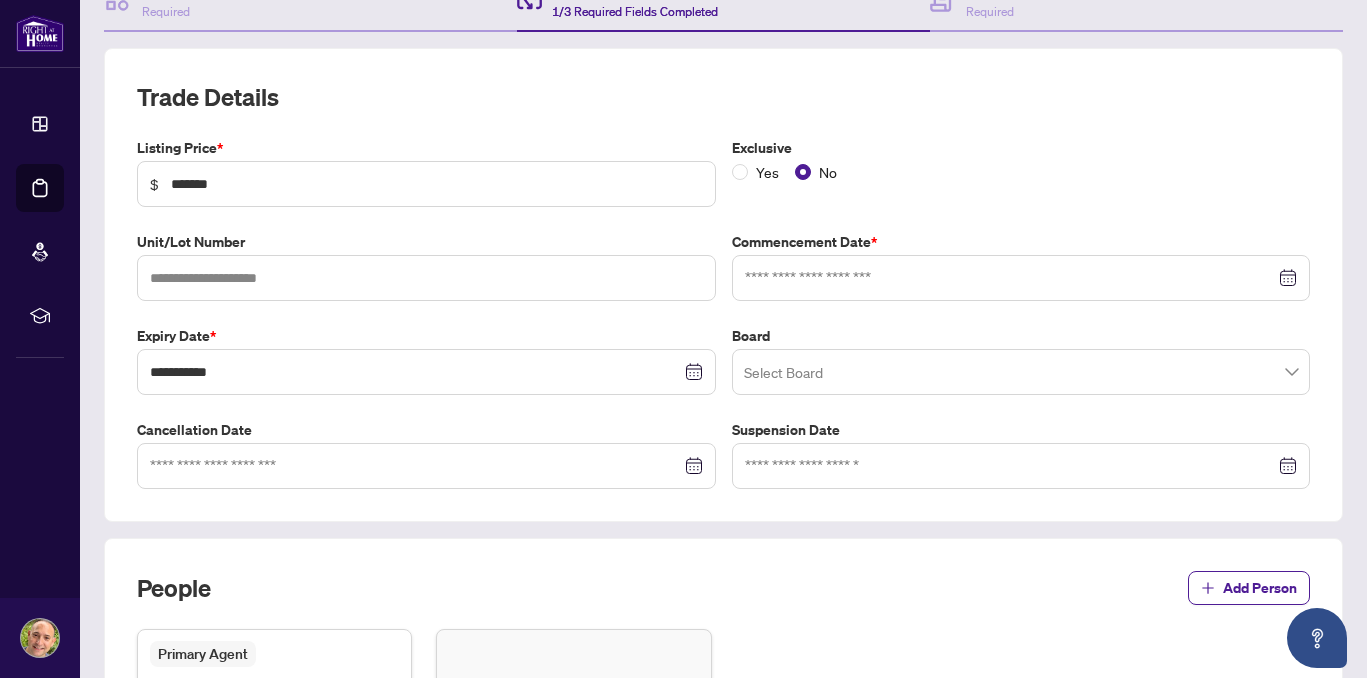 click at bounding box center [1021, 278] 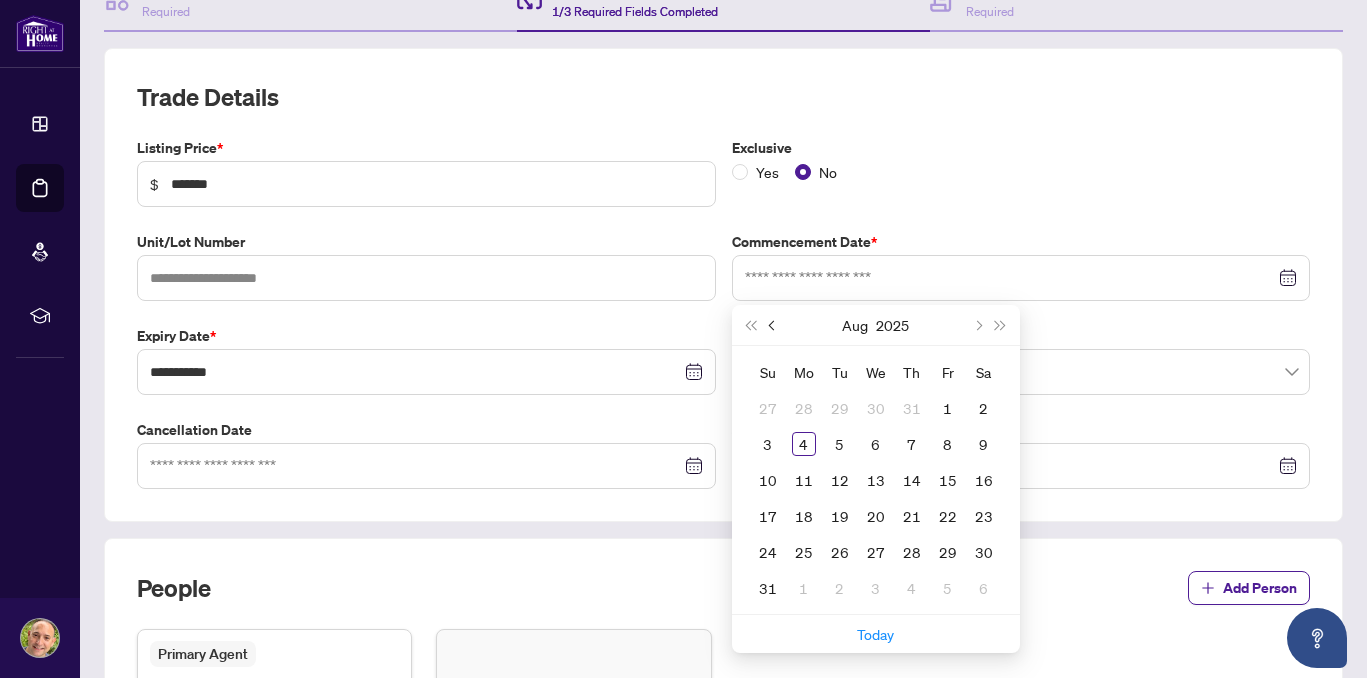 click at bounding box center (773, 325) 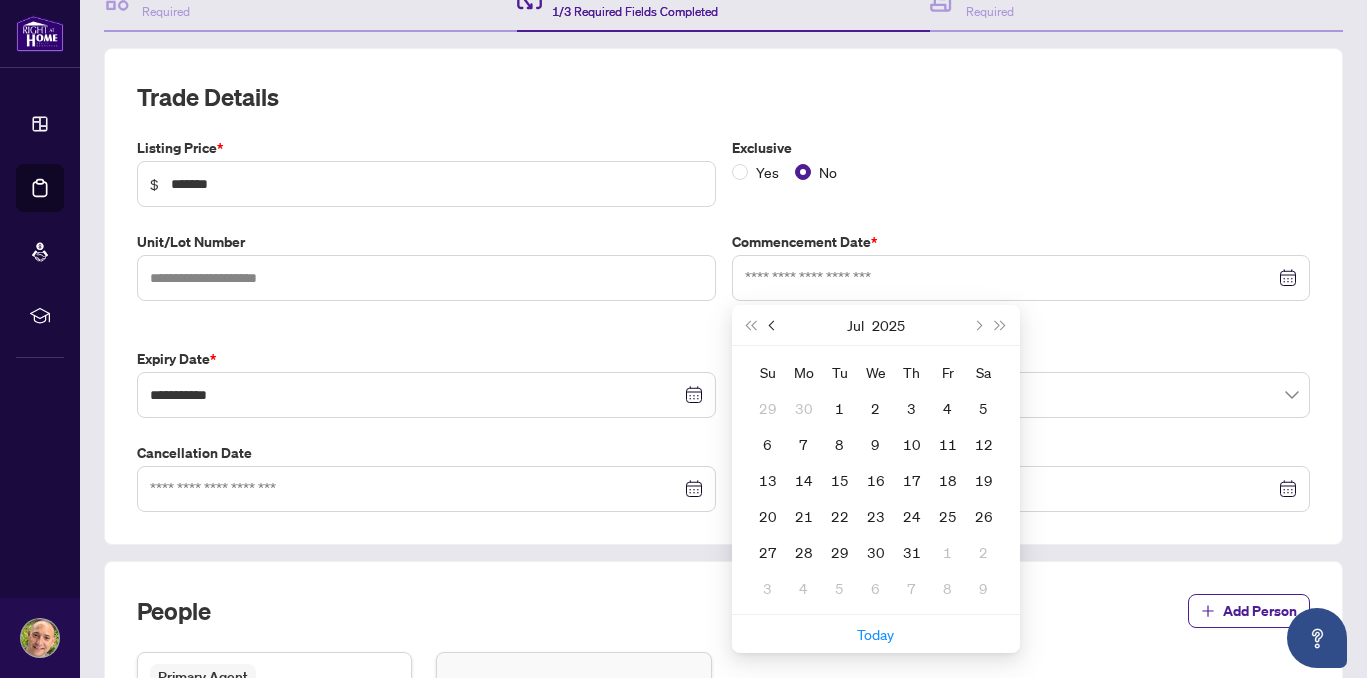 click at bounding box center (773, 325) 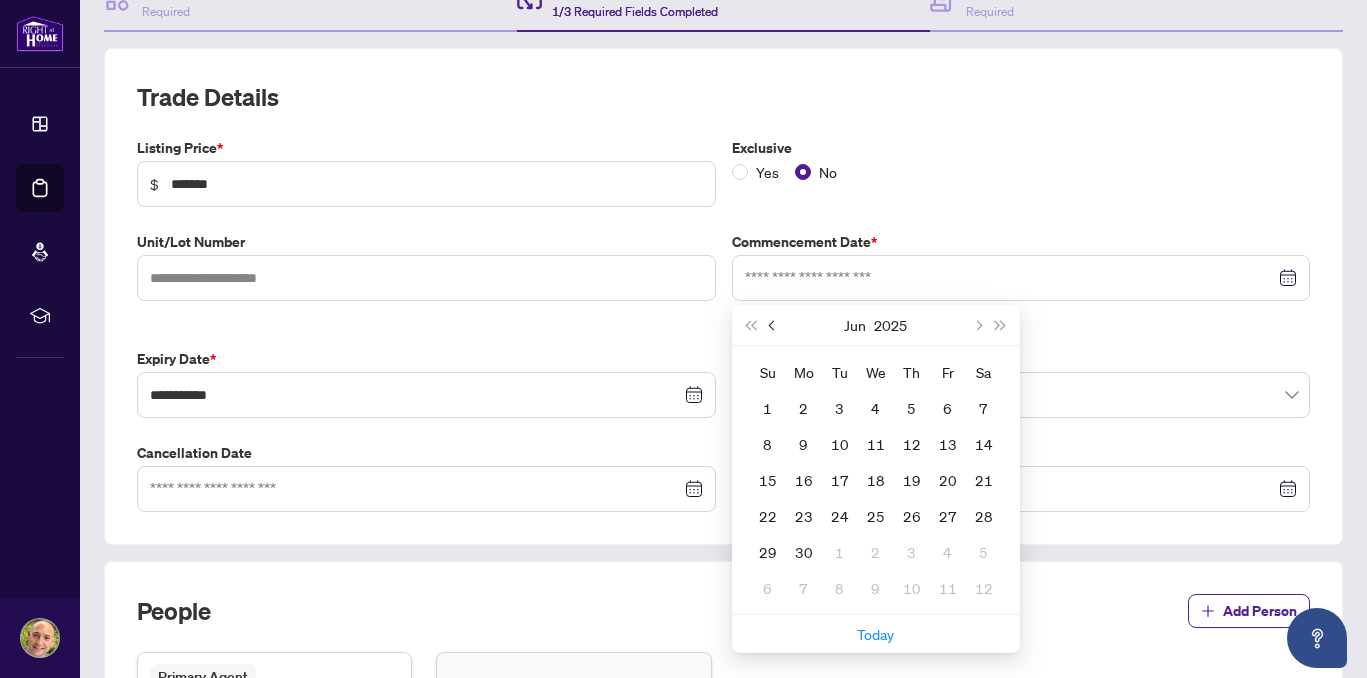 click at bounding box center (773, 325) 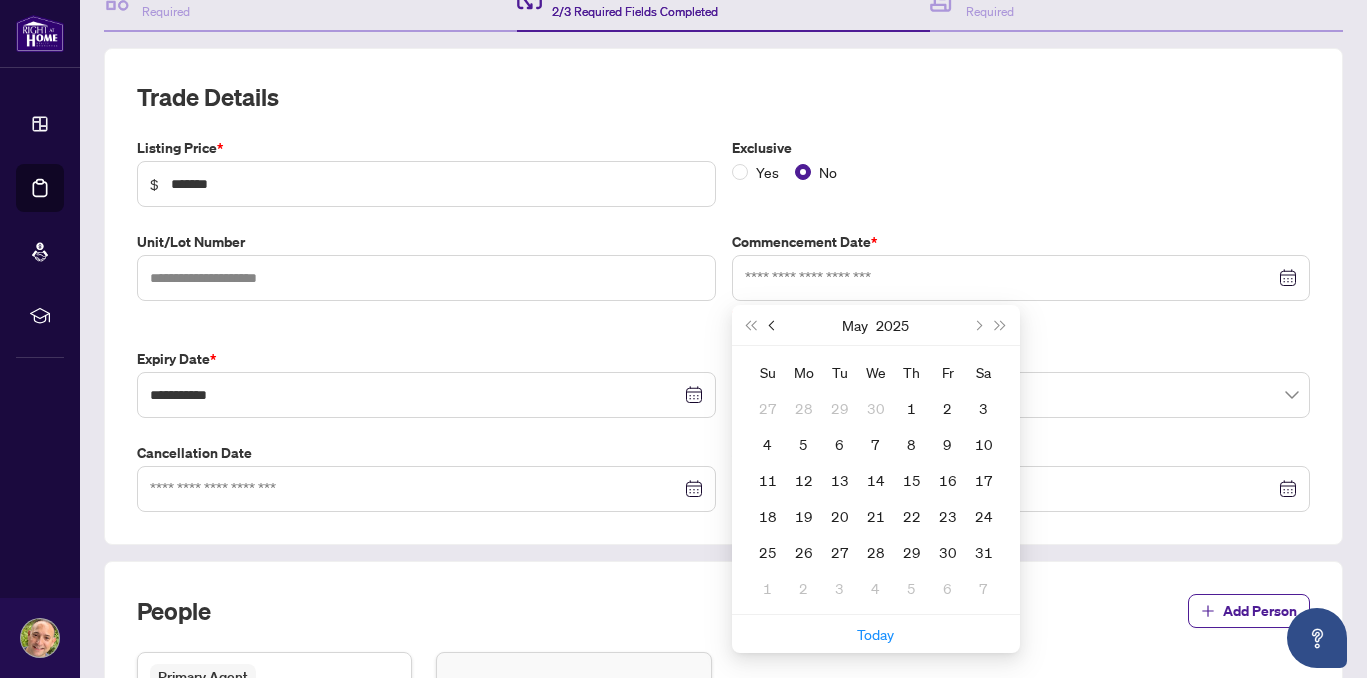 click at bounding box center (773, 325) 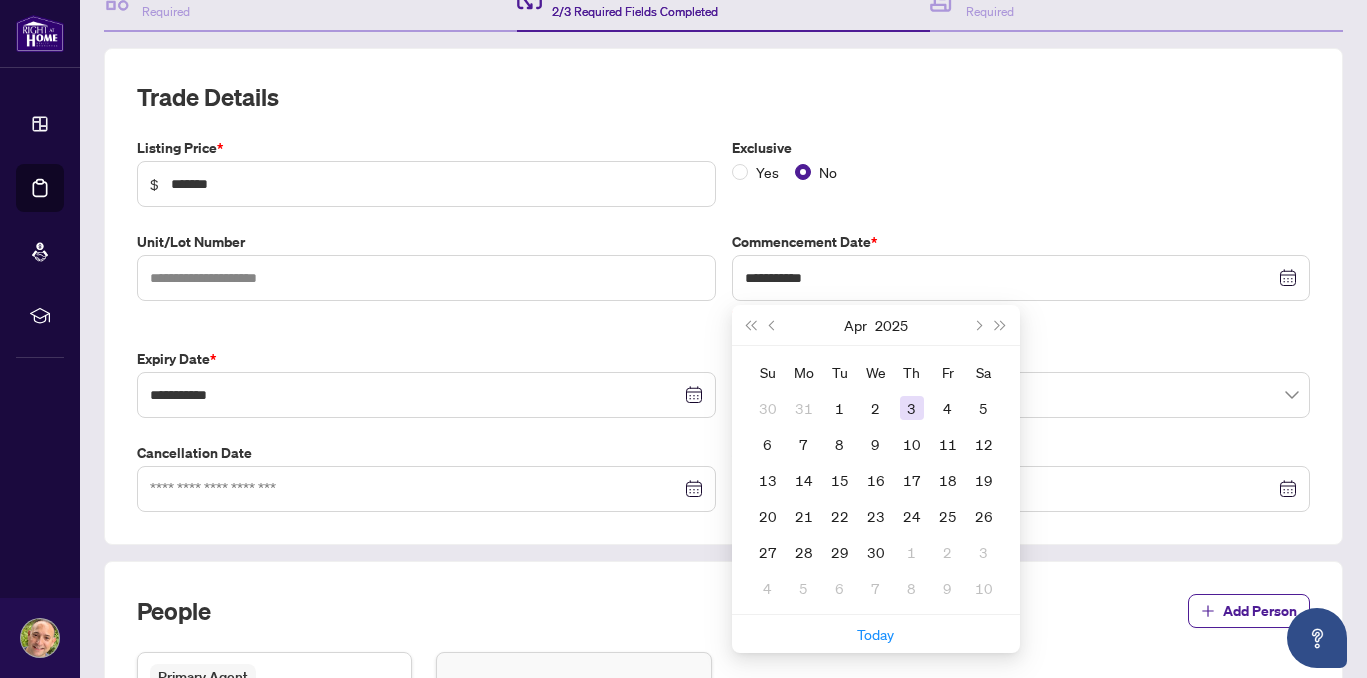 type on "**********" 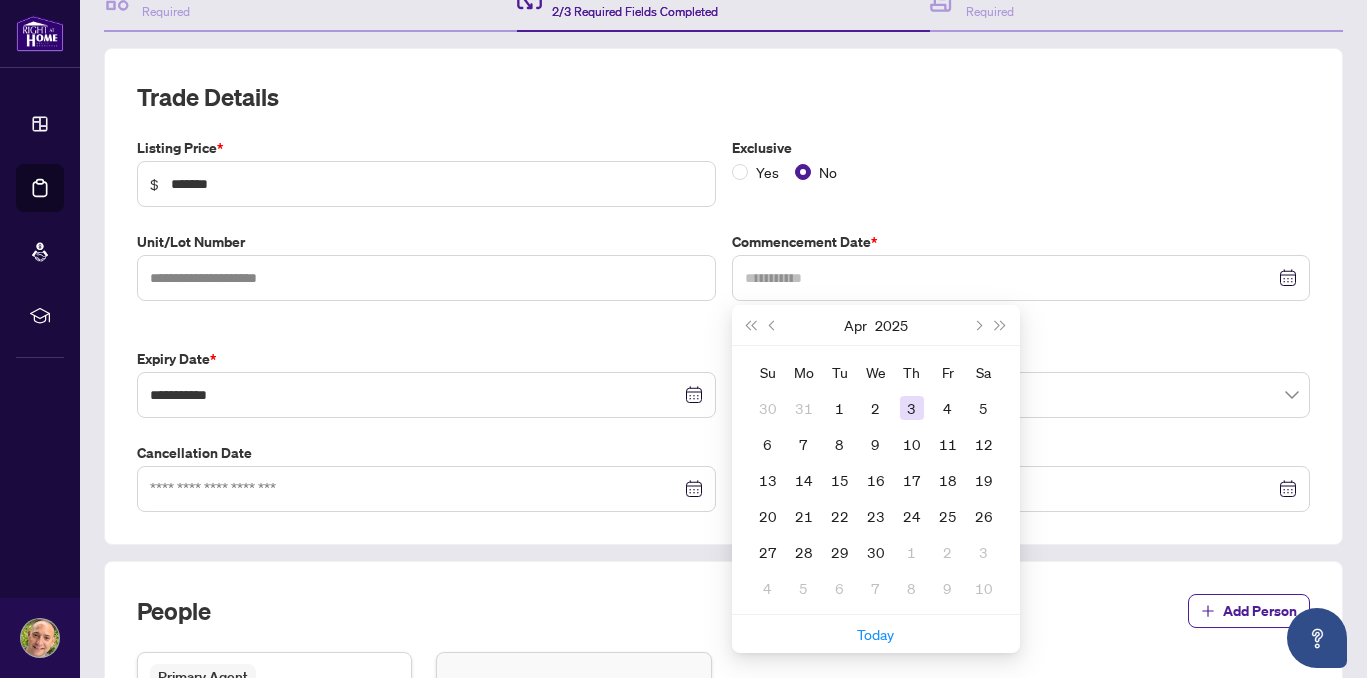 click on "3" at bounding box center (912, 408) 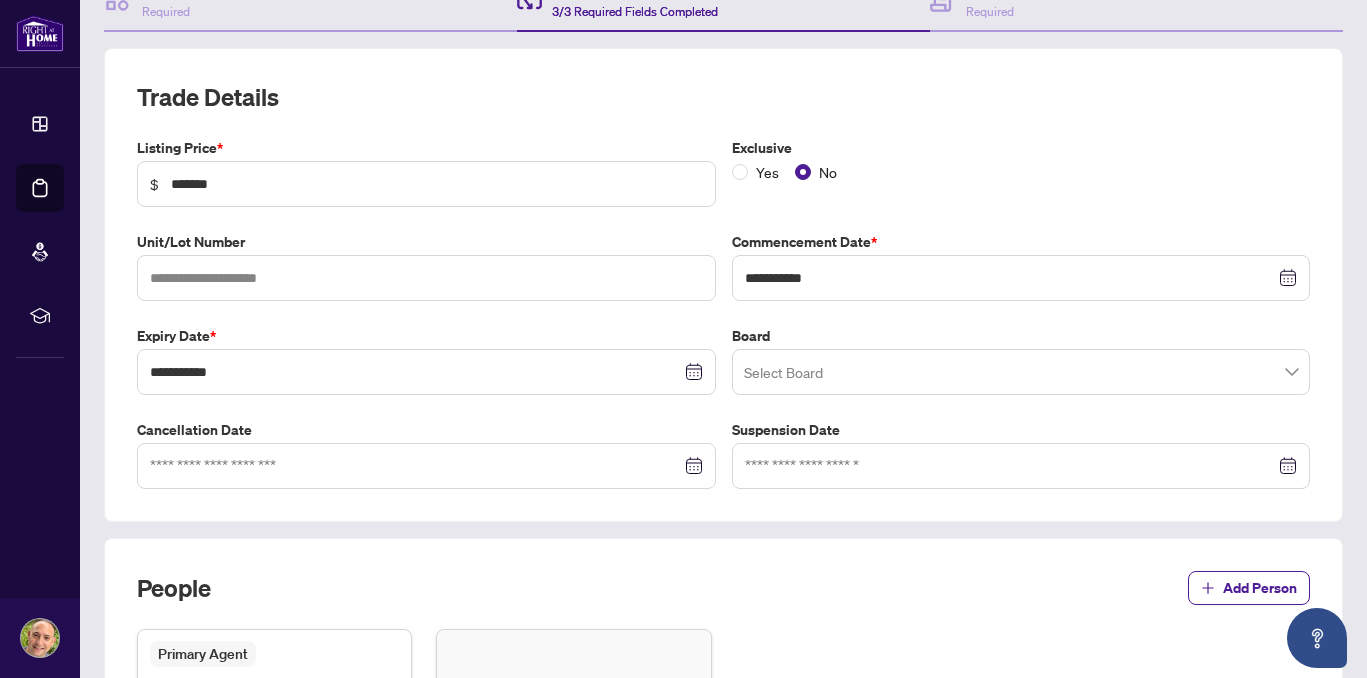 click at bounding box center [1021, 372] 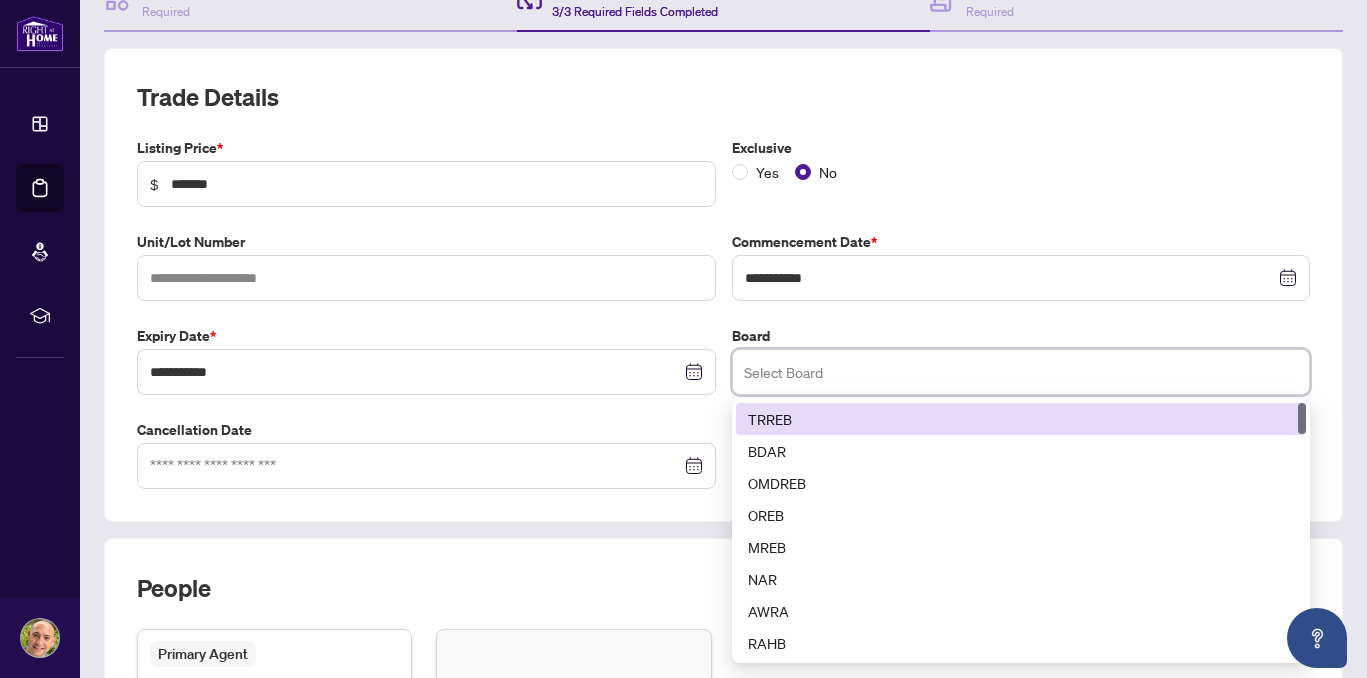 click on "TRREB" at bounding box center (1021, 419) 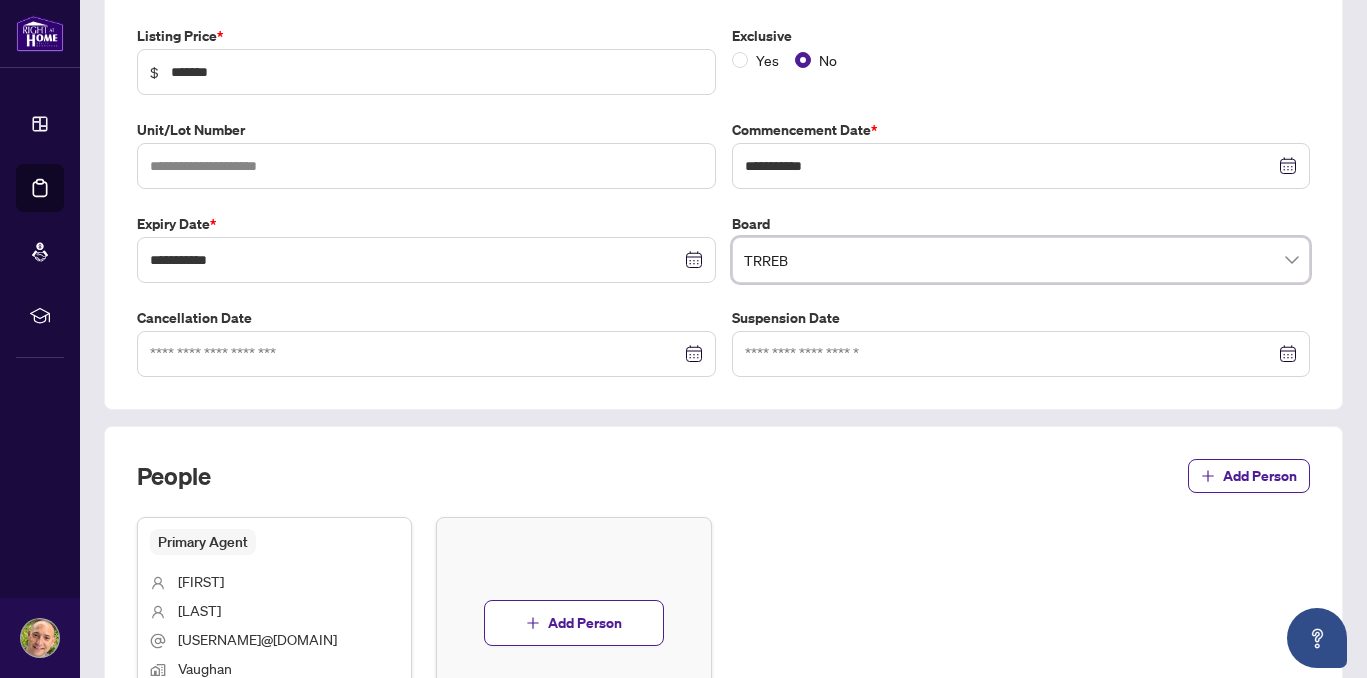 scroll, scrollTop: 343, scrollLeft: 0, axis: vertical 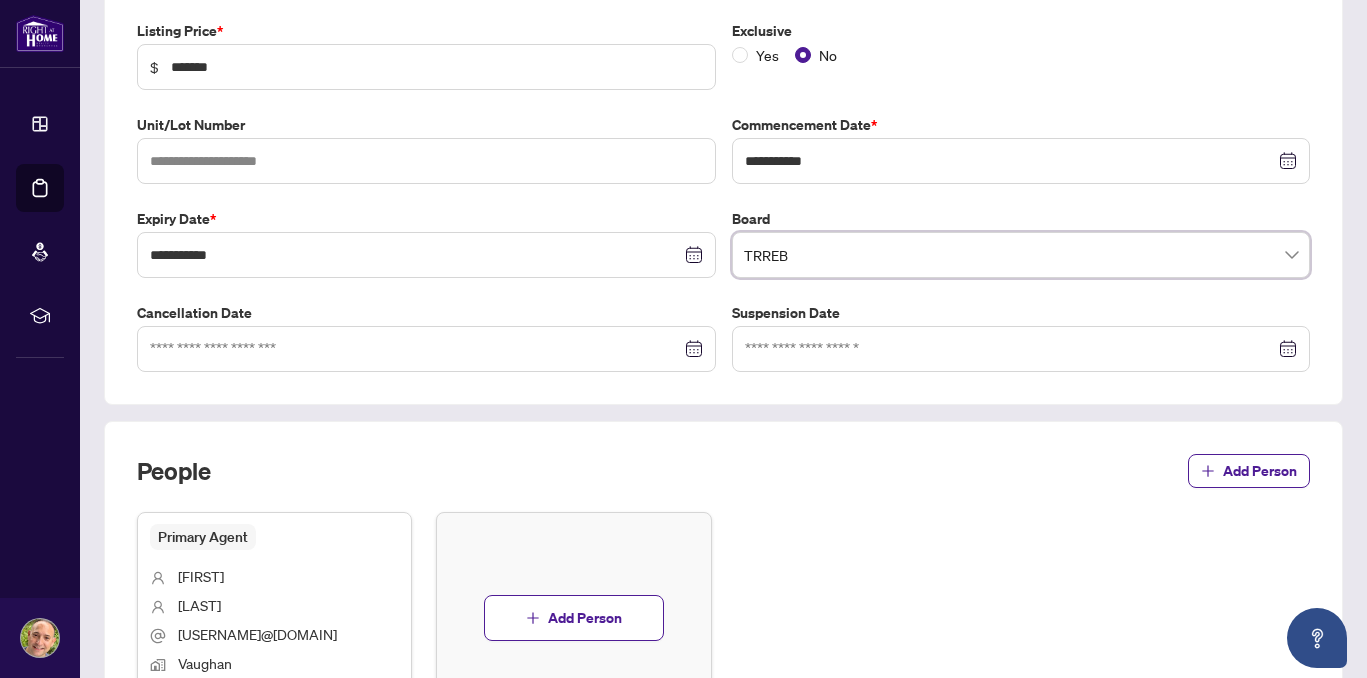 click at bounding box center (426, 349) 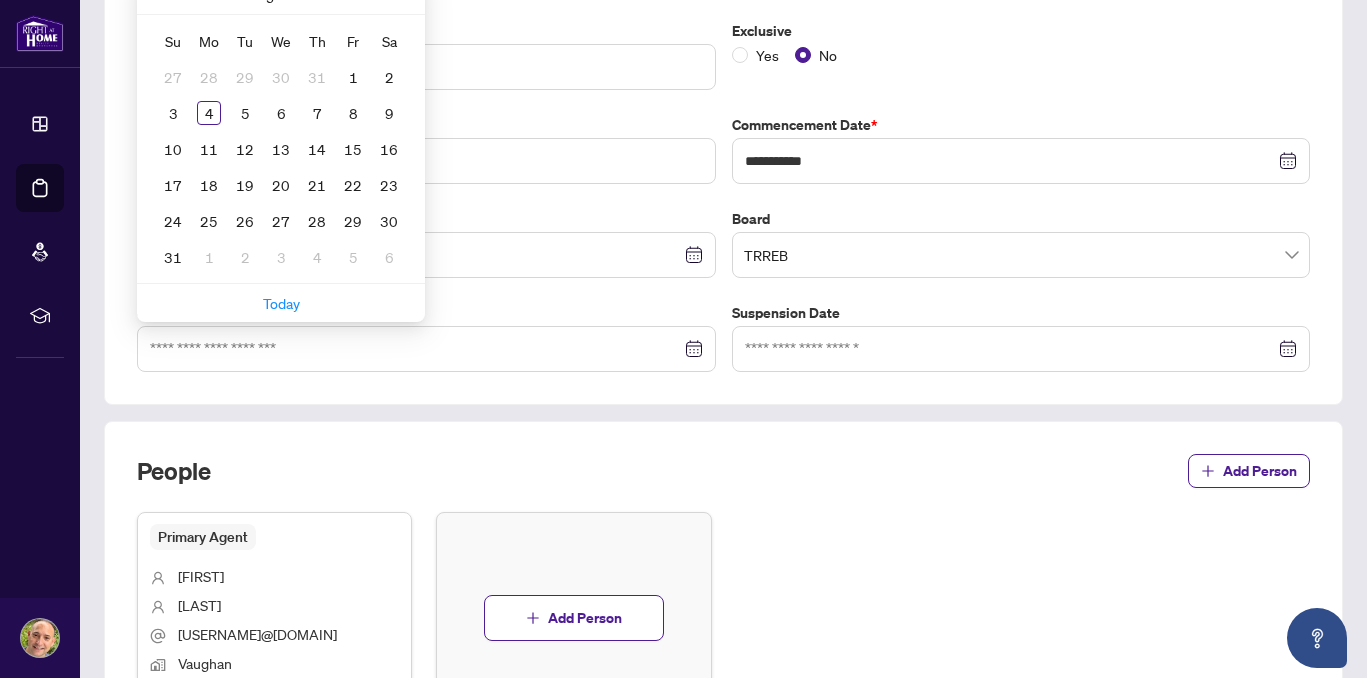 click on "**********" at bounding box center [723, 196] 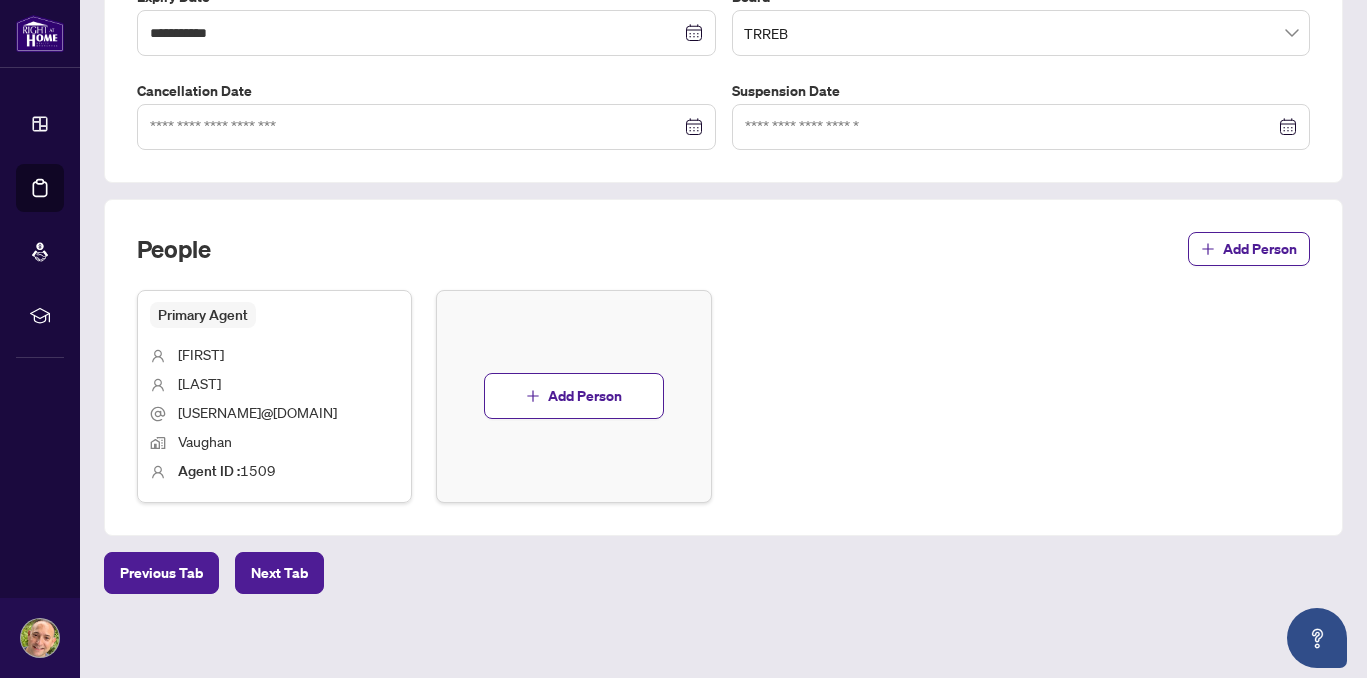 scroll, scrollTop: 566, scrollLeft: 0, axis: vertical 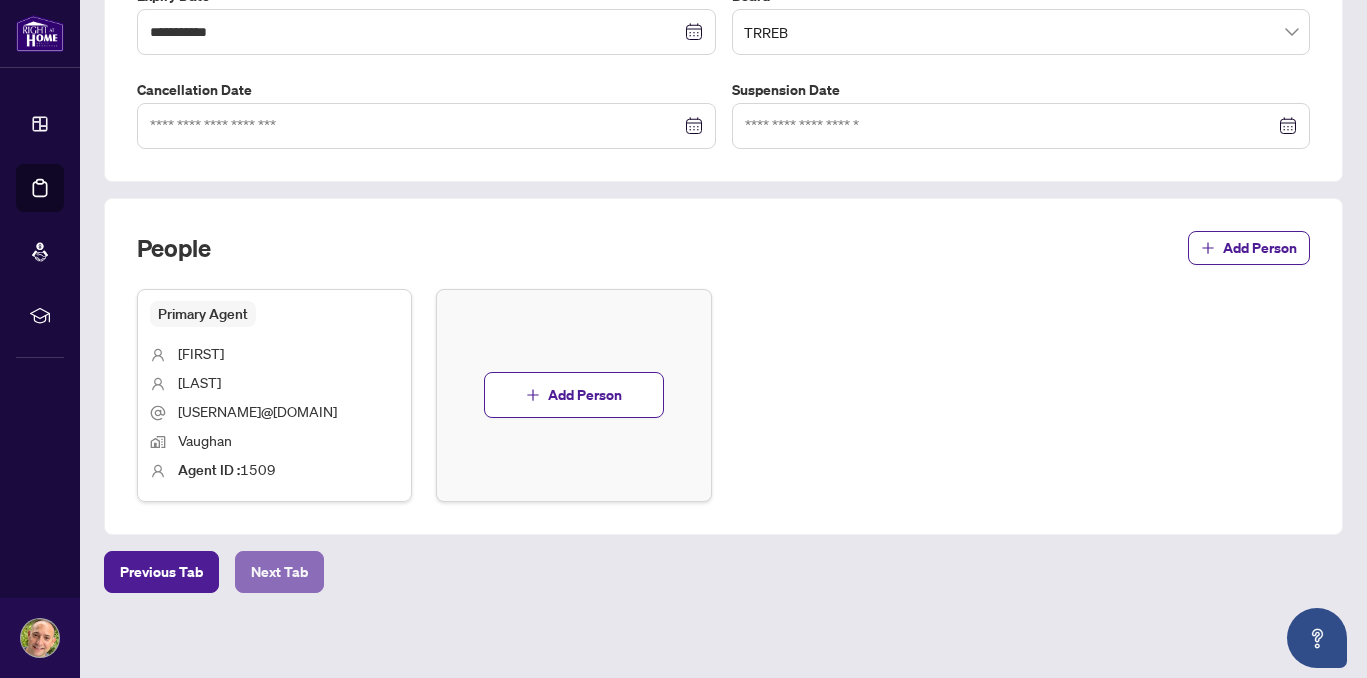 click on "Next Tab" at bounding box center (279, 572) 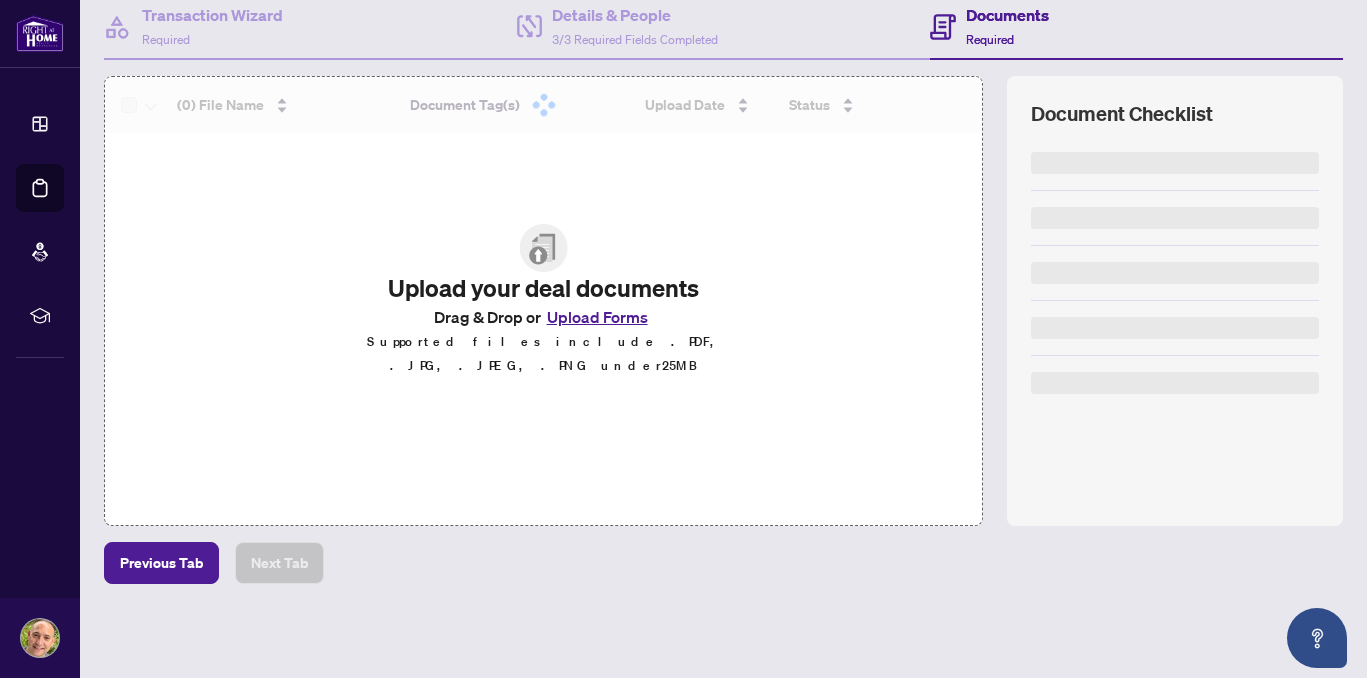 scroll, scrollTop: 196, scrollLeft: 0, axis: vertical 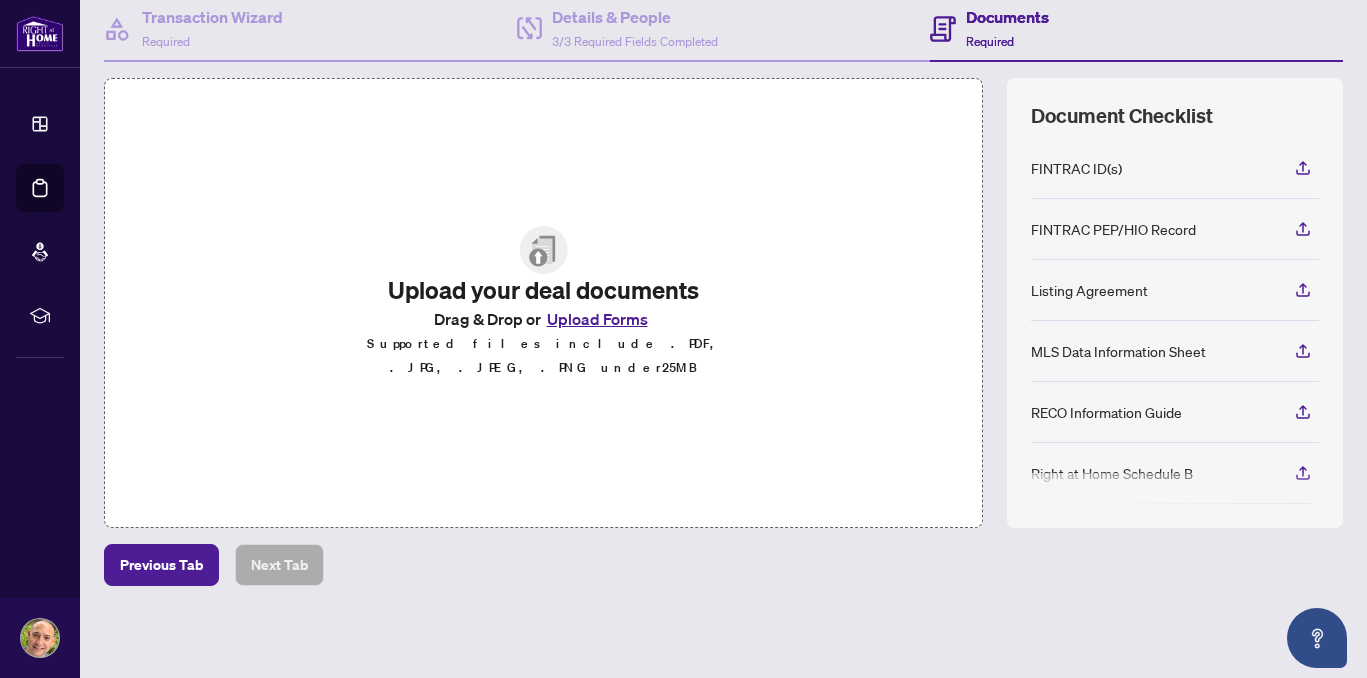 click at bounding box center (544, 250) 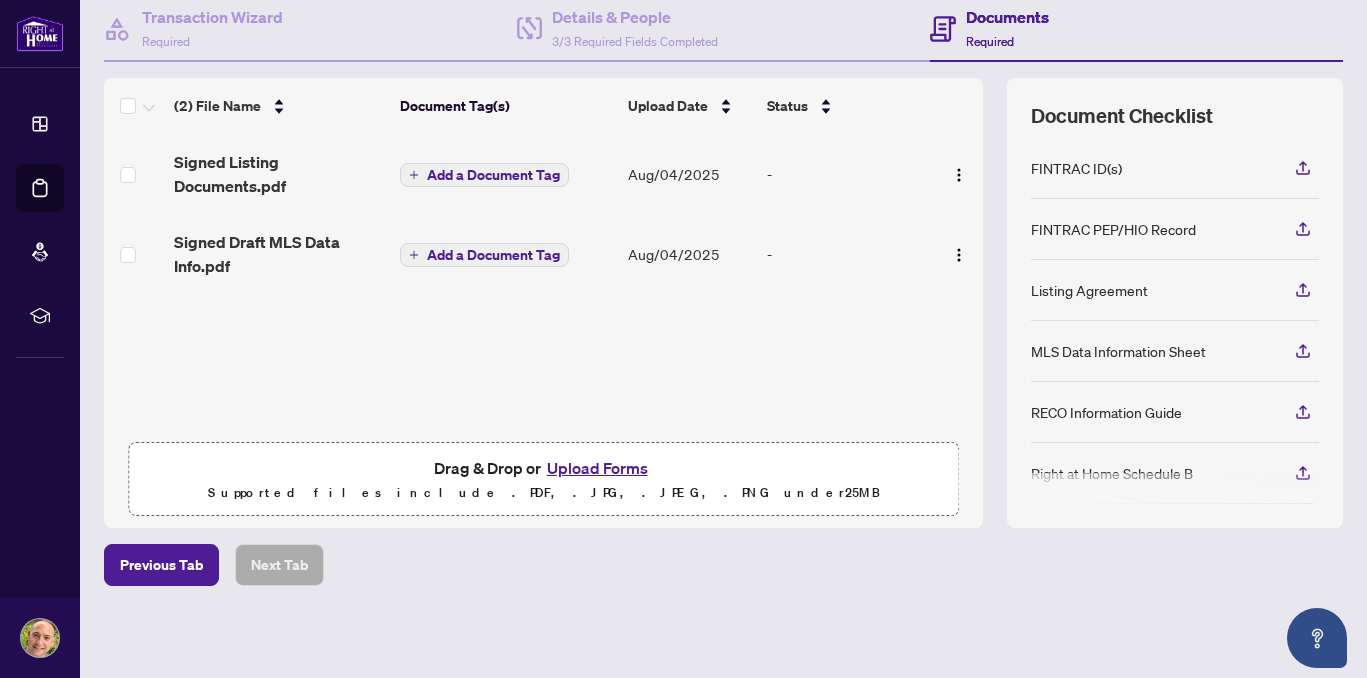 click on "Upload Forms" at bounding box center (597, 468) 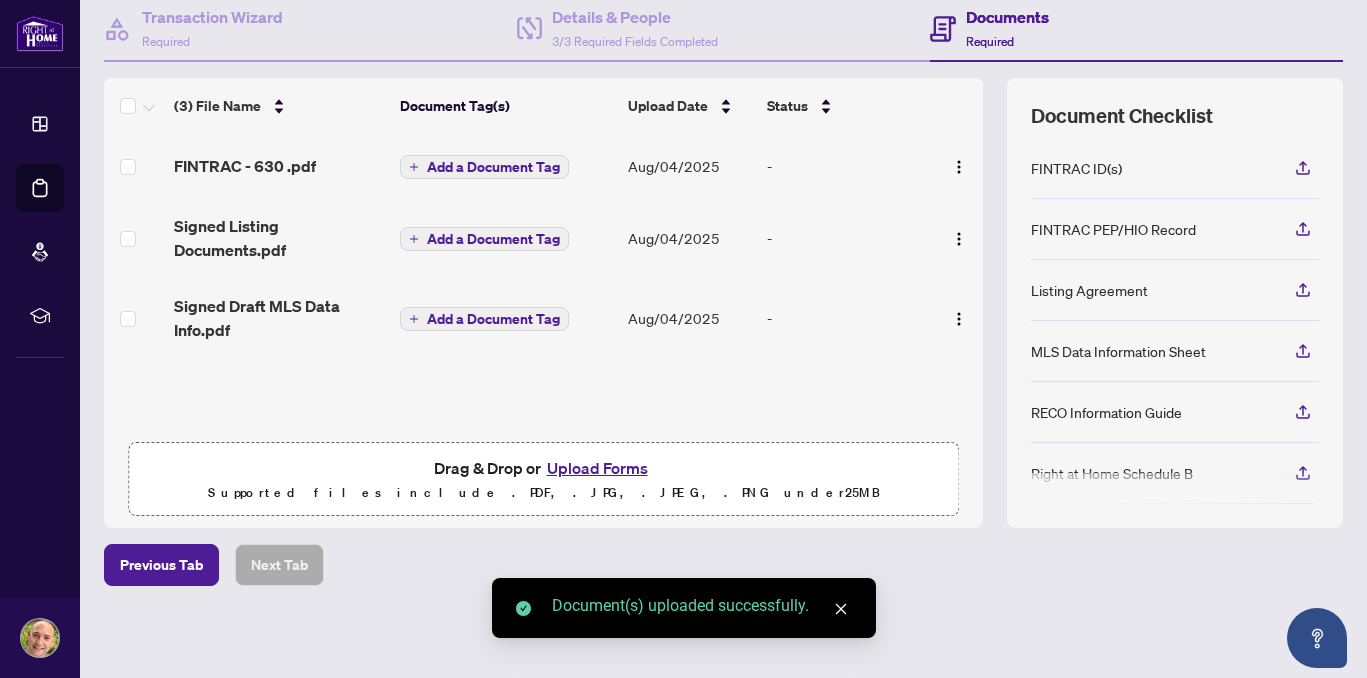 click on "Upload Forms" at bounding box center [597, 468] 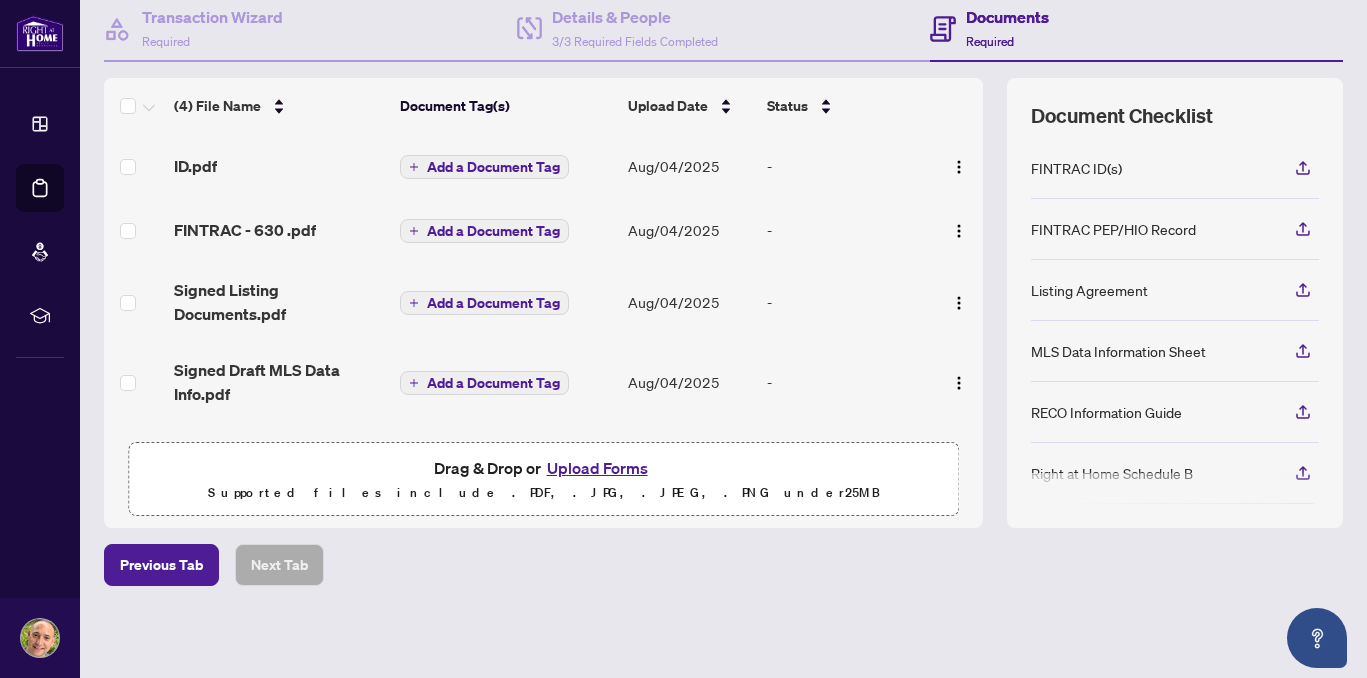 click on "Upload Forms" at bounding box center (597, 468) 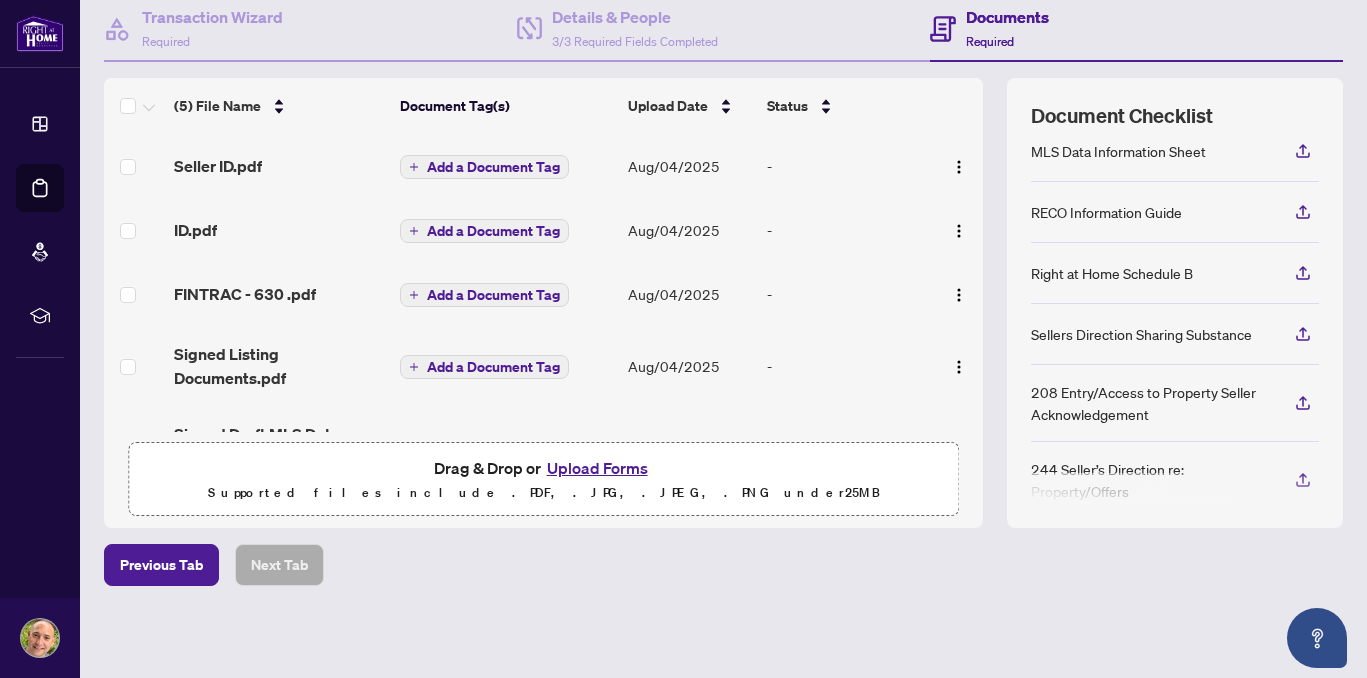 scroll, scrollTop: 231, scrollLeft: 0, axis: vertical 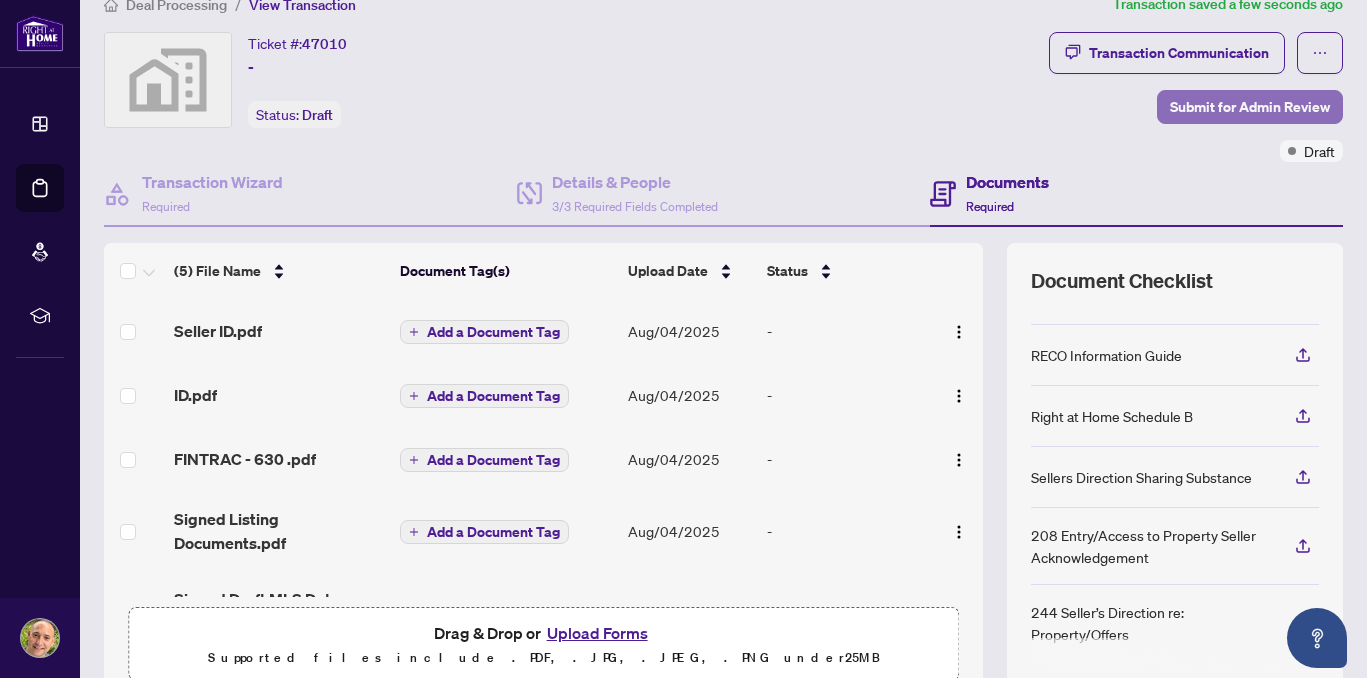 click on "Submit for Admin Review" at bounding box center [1250, 107] 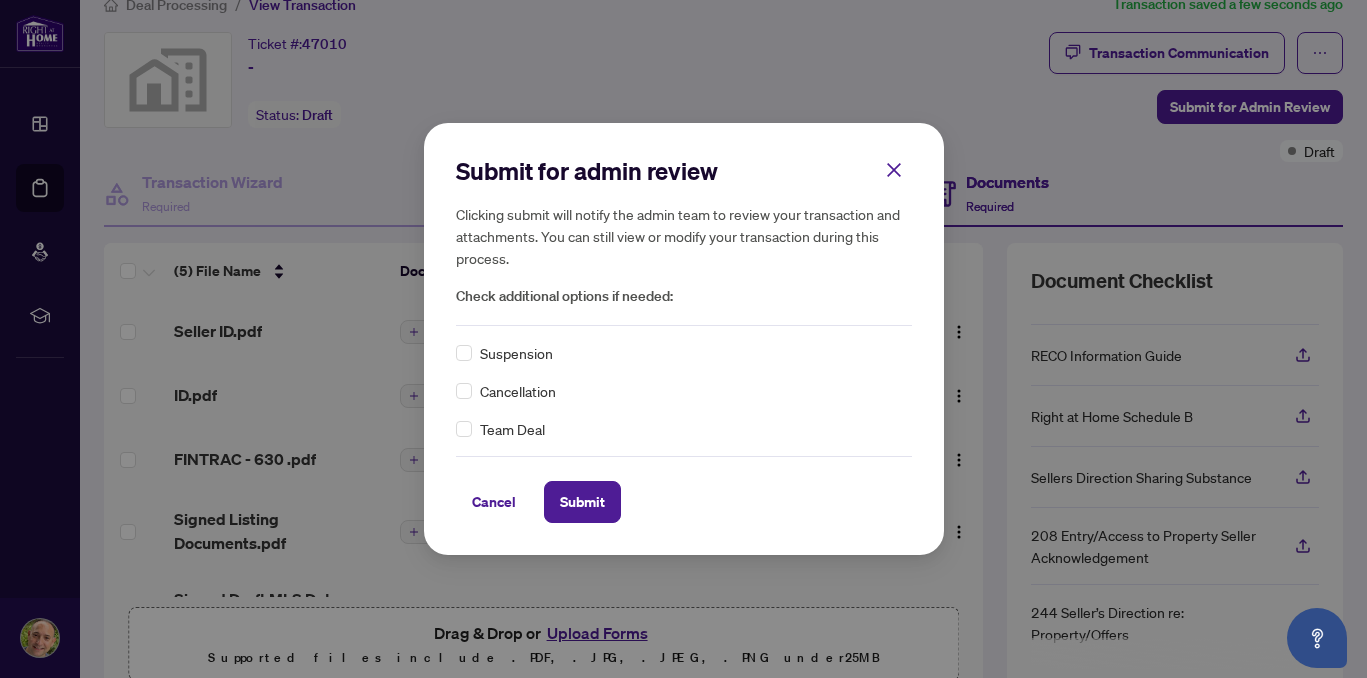 click on "Cancellation" at bounding box center (684, 391) 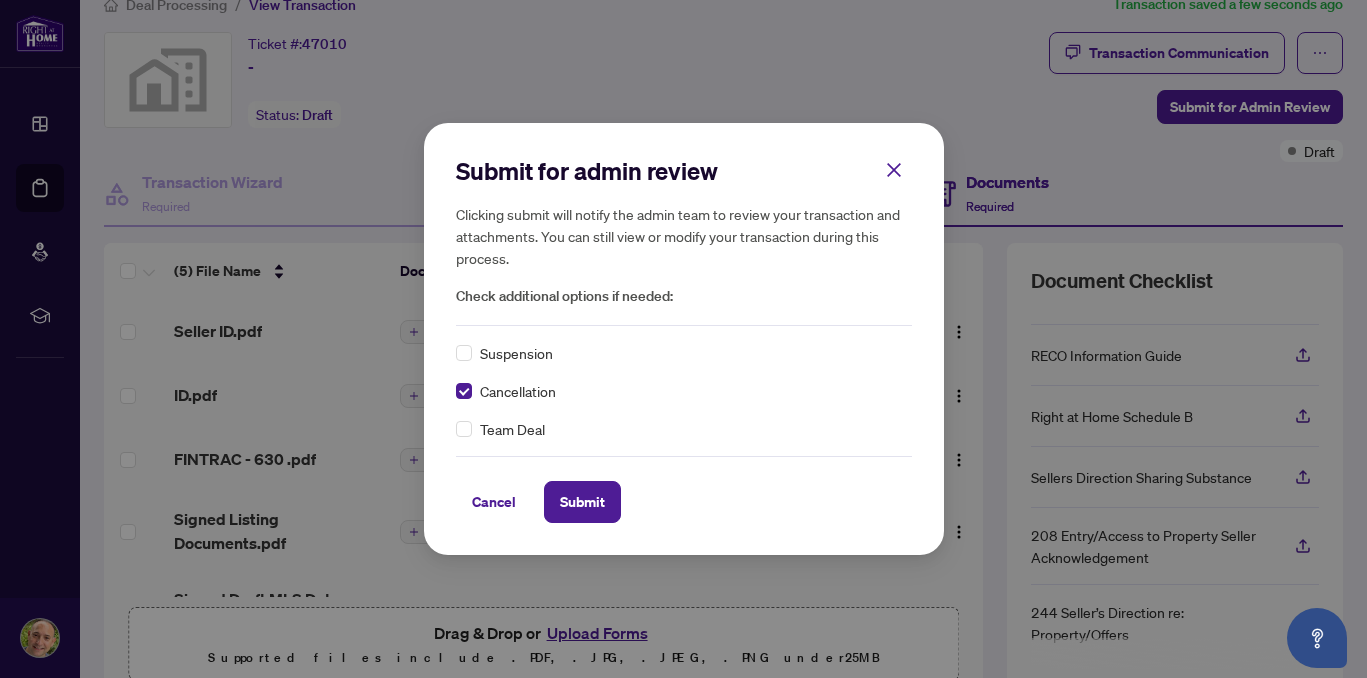 click on "Submit for admin review Clicking submit will notify the admin team to review your transaction and attachments. You can still view or modify your transaction during this process.   Check additional options if needed: Suspension Cancellation Team Deal Cancel Submit Cancel OK" at bounding box center (684, 338) 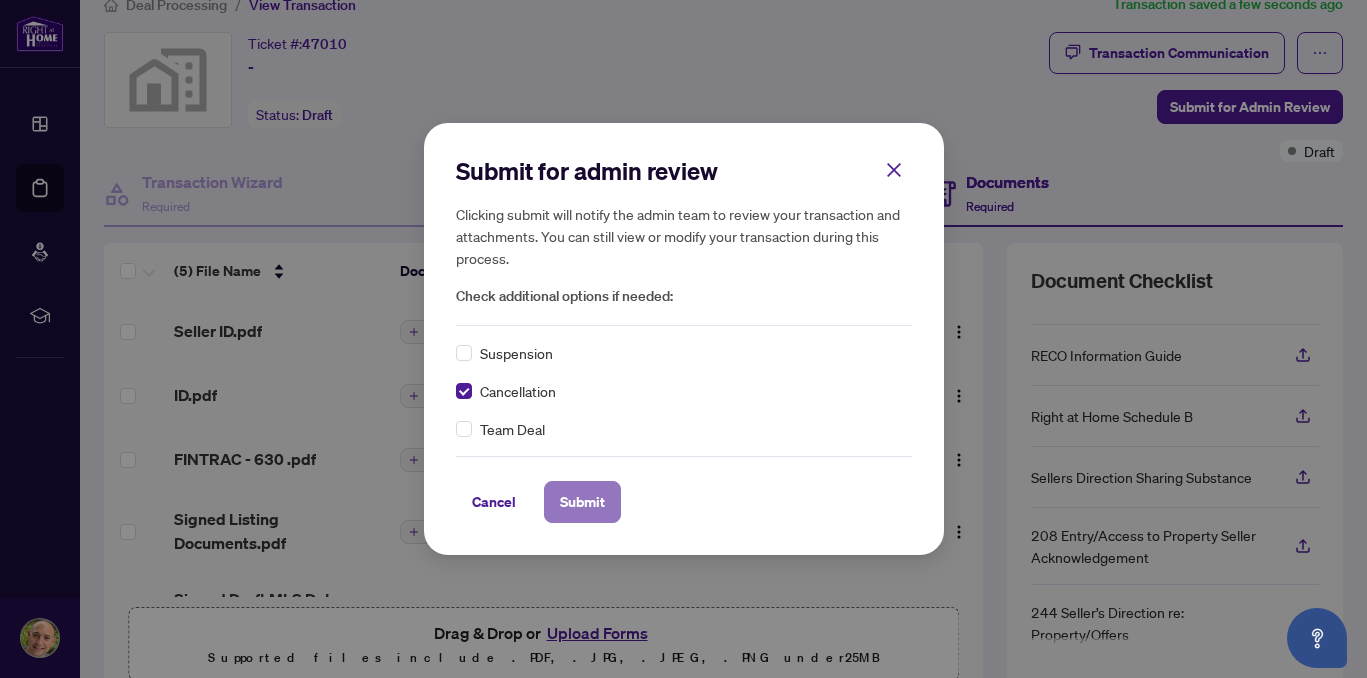 click on "Submit" at bounding box center (582, 502) 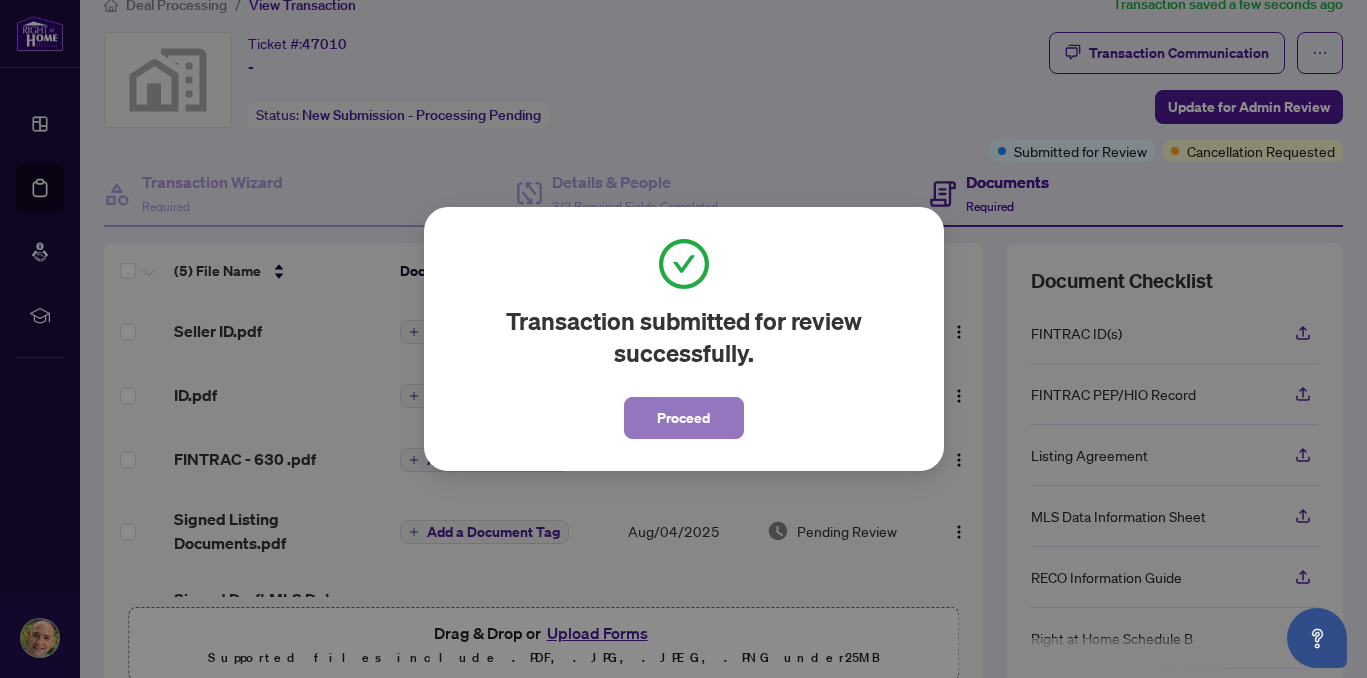 click on "Proceed" at bounding box center [683, 418] 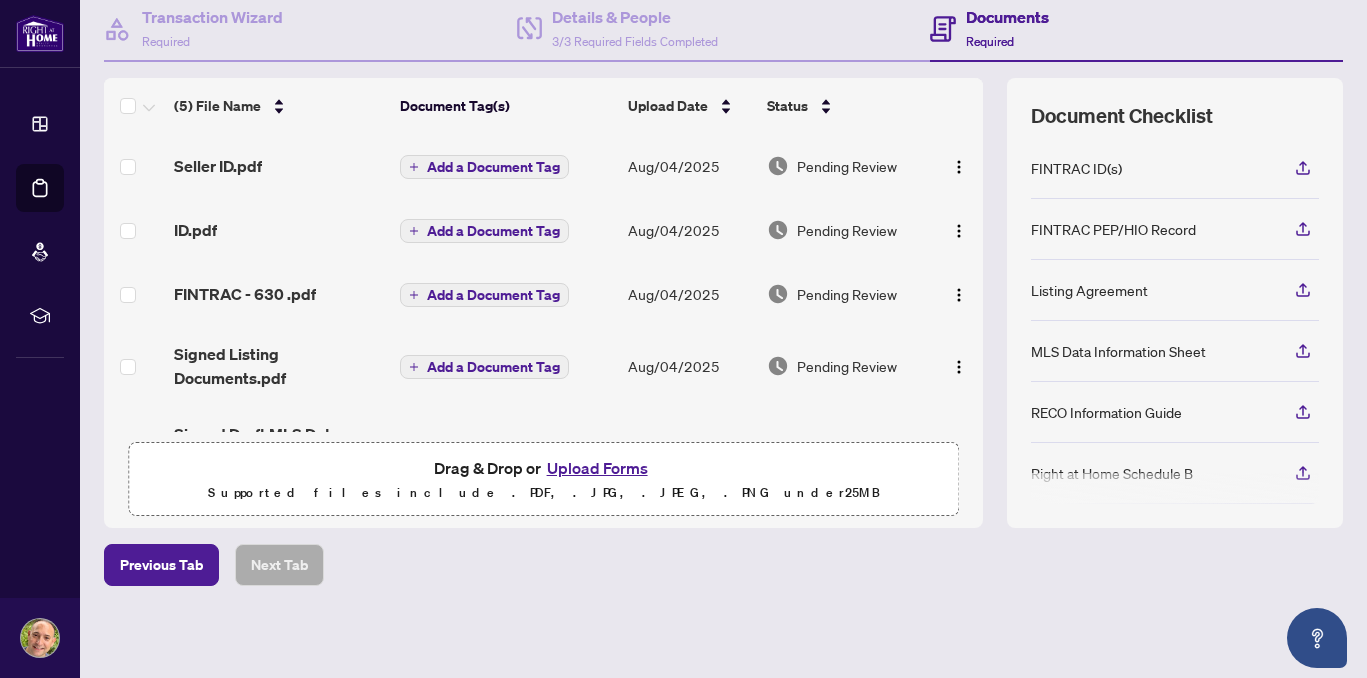 scroll, scrollTop: 0, scrollLeft: 0, axis: both 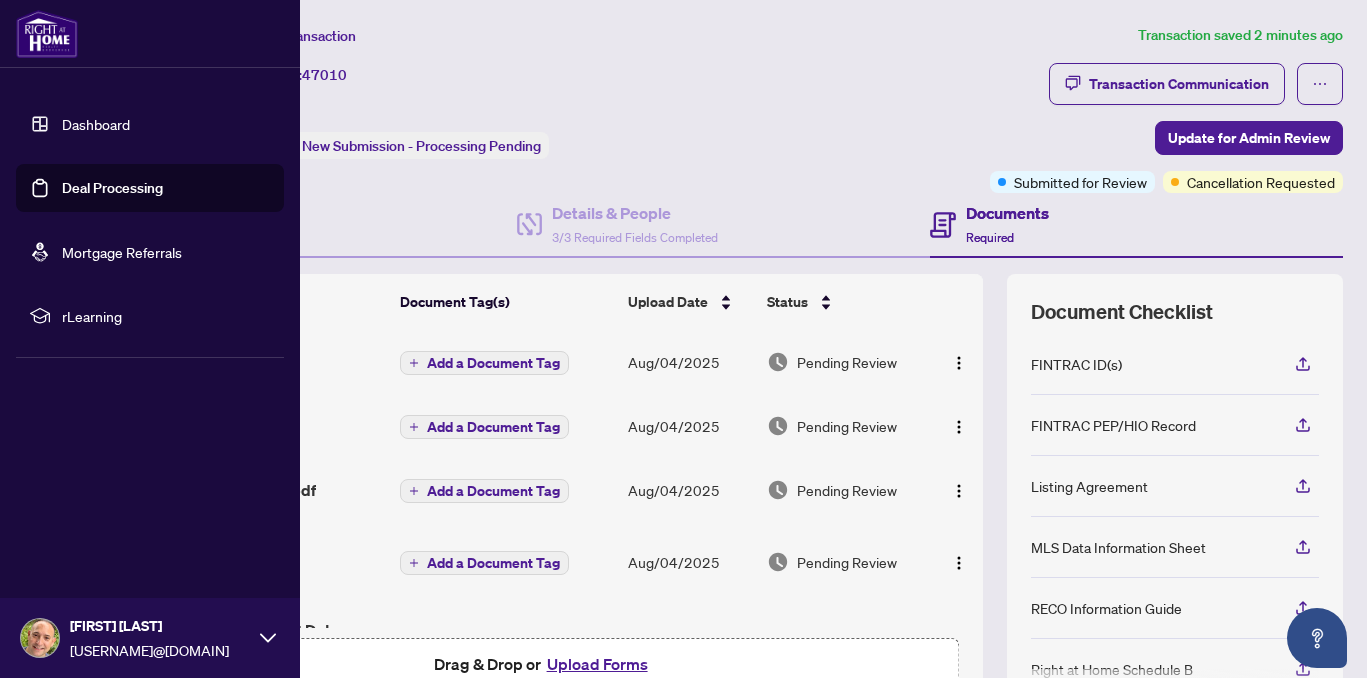 click on "Deal Processing" at bounding box center (112, 188) 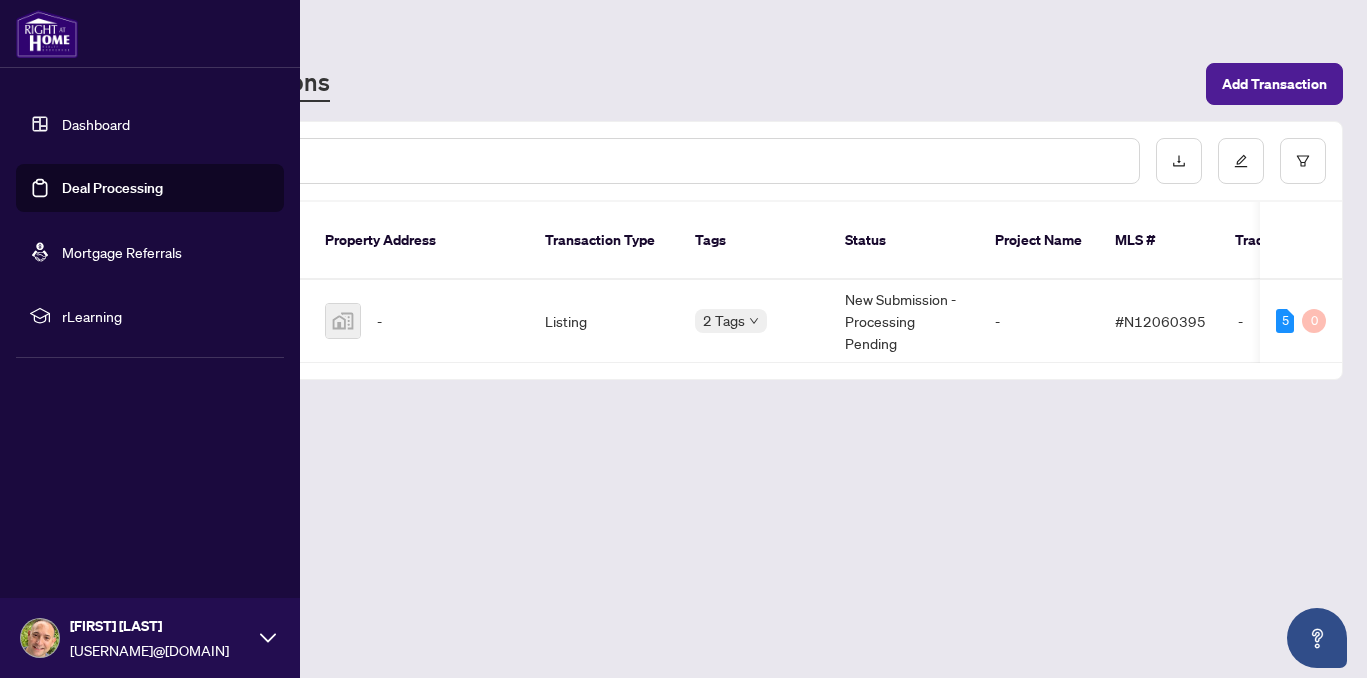 click 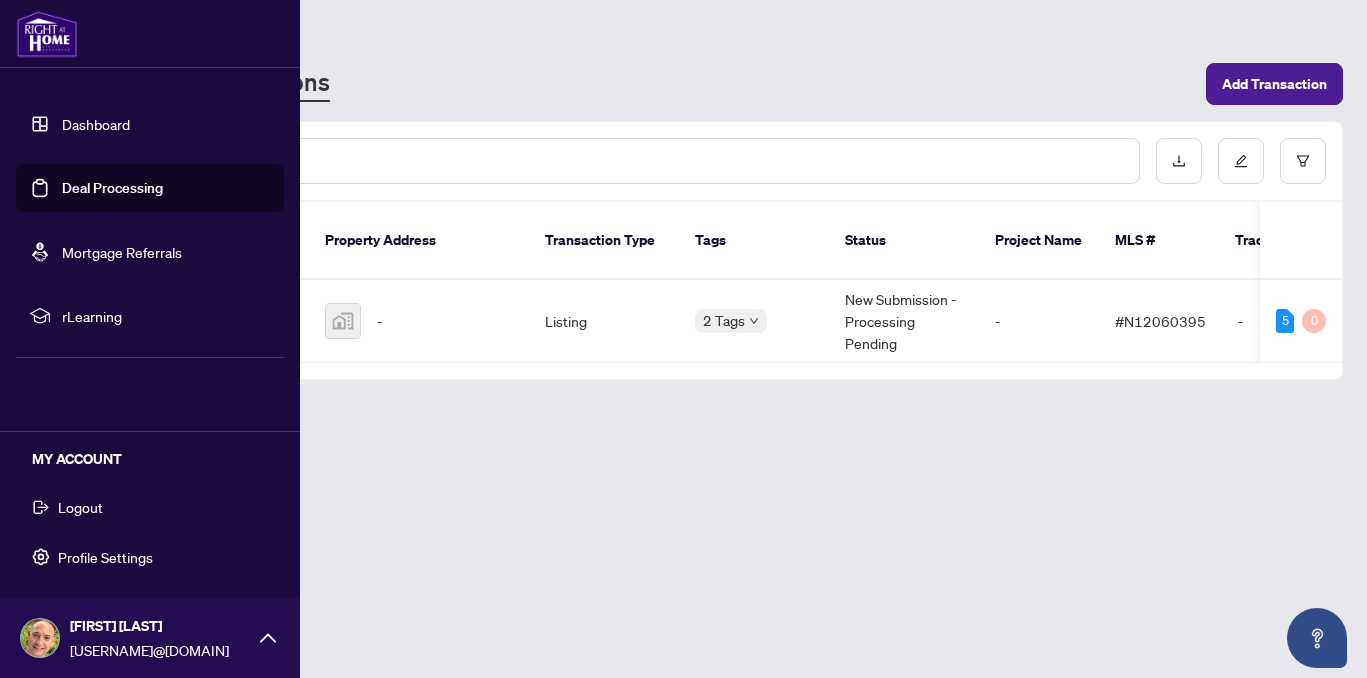 click on "Logout" at bounding box center (80, 507) 